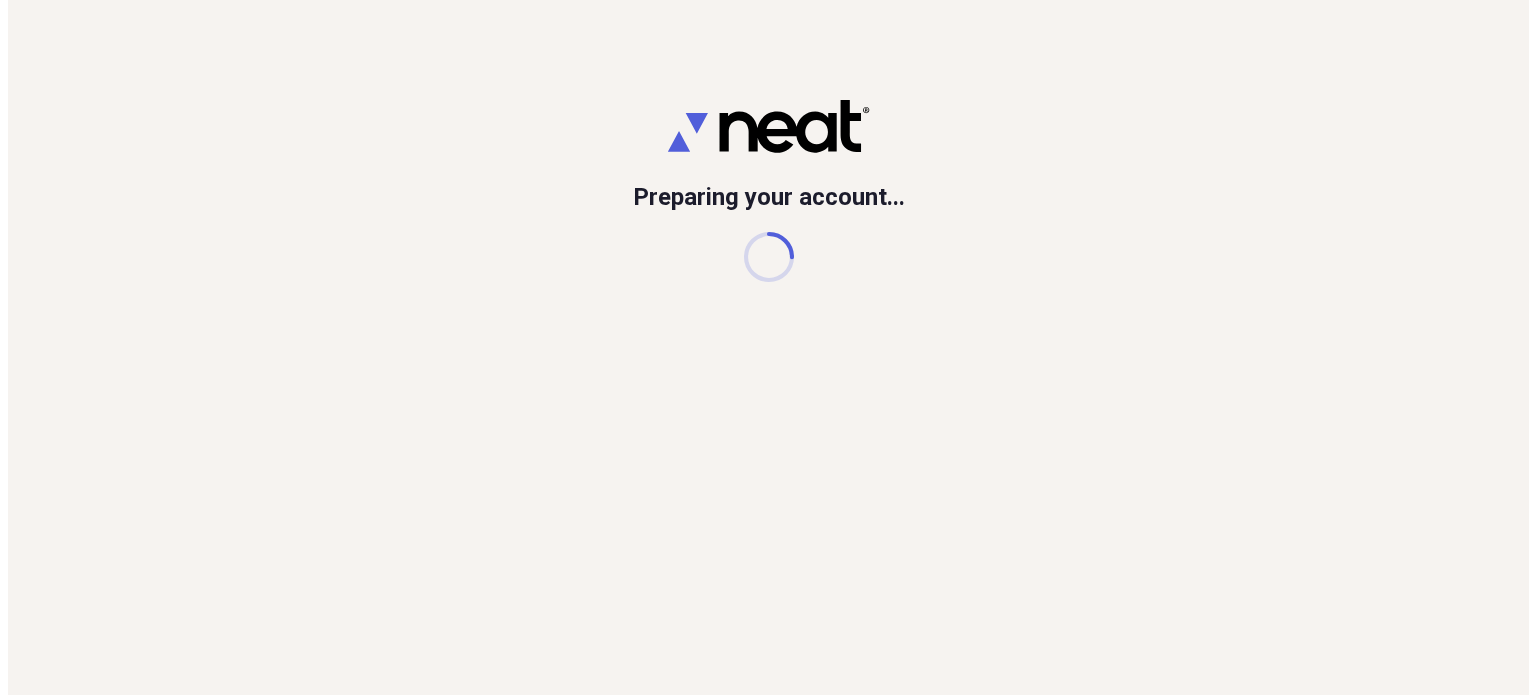 scroll, scrollTop: 0, scrollLeft: 0, axis: both 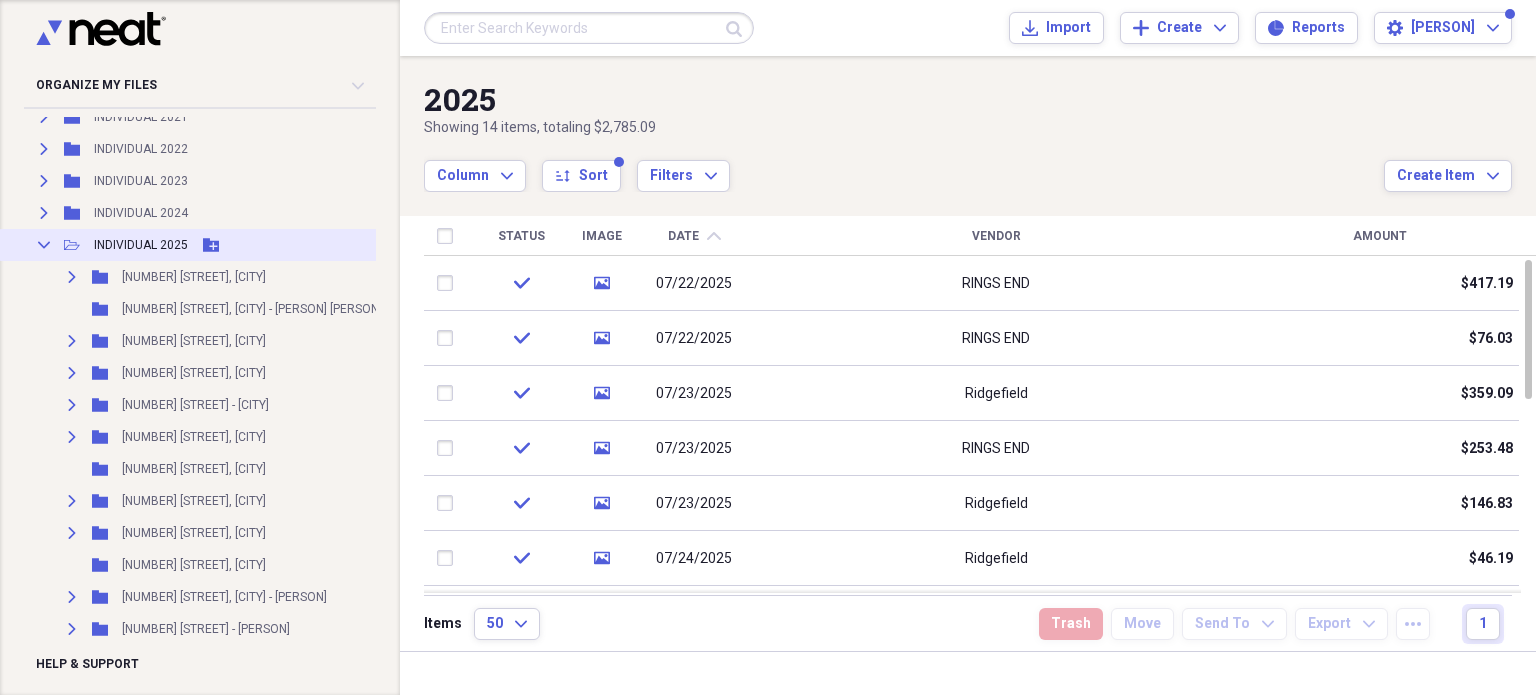 click on "Collapse" 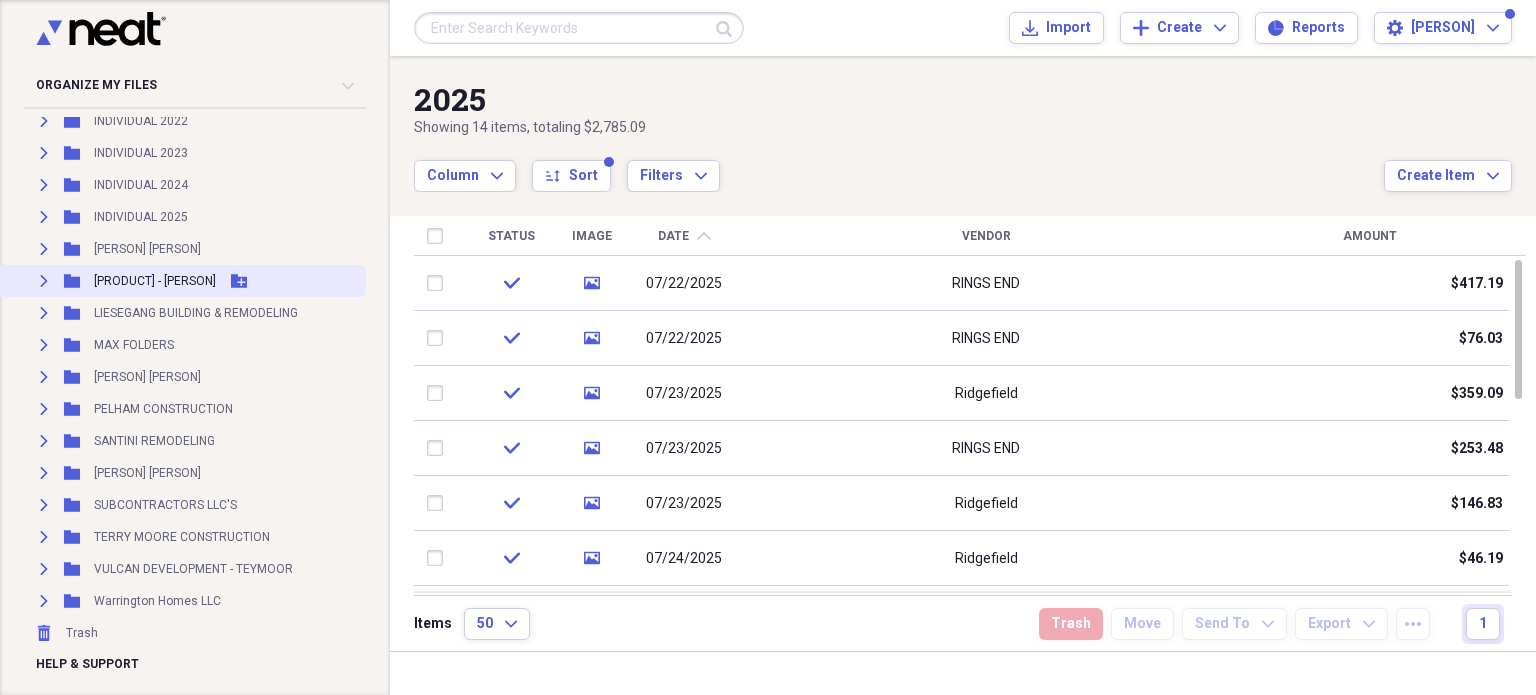 scroll, scrollTop: 442, scrollLeft: 0, axis: vertical 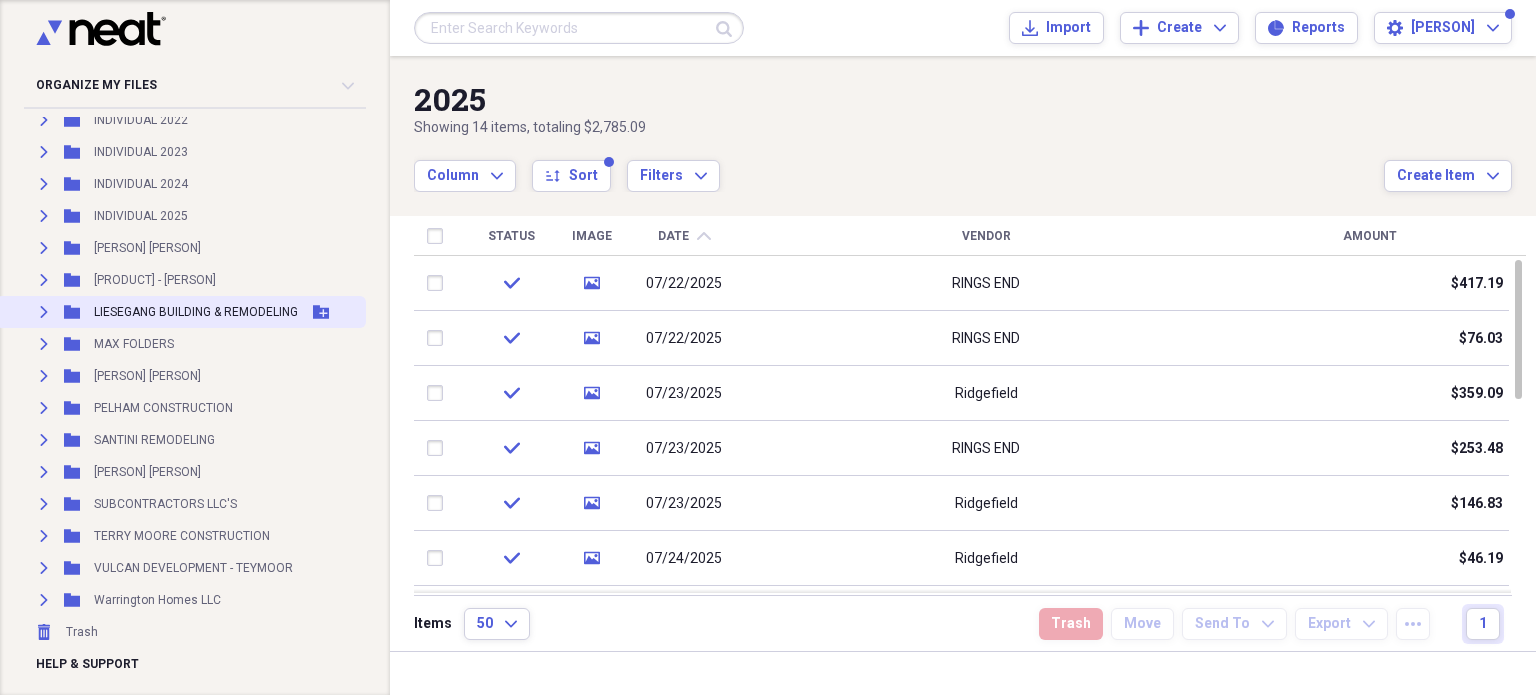 click on "Expand" 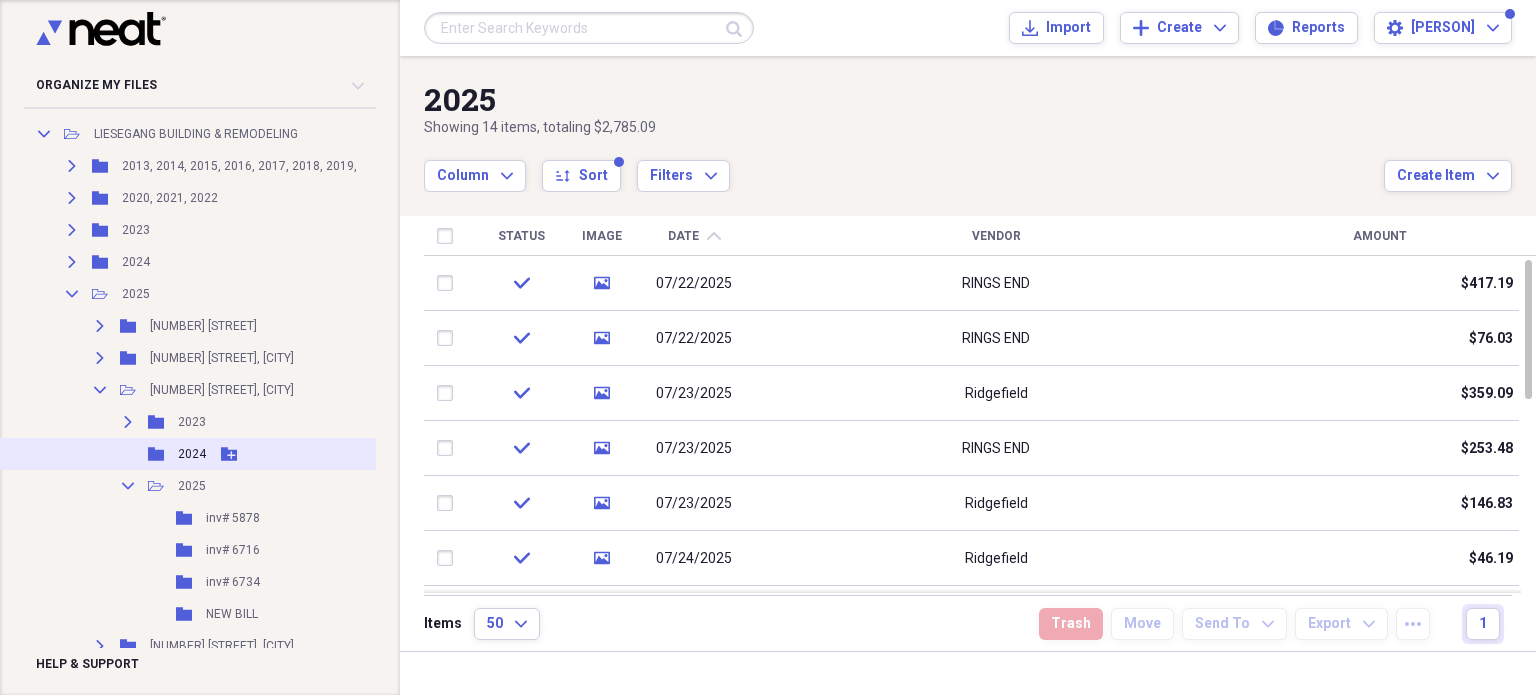 scroll, scrollTop: 642, scrollLeft: 0, axis: vertical 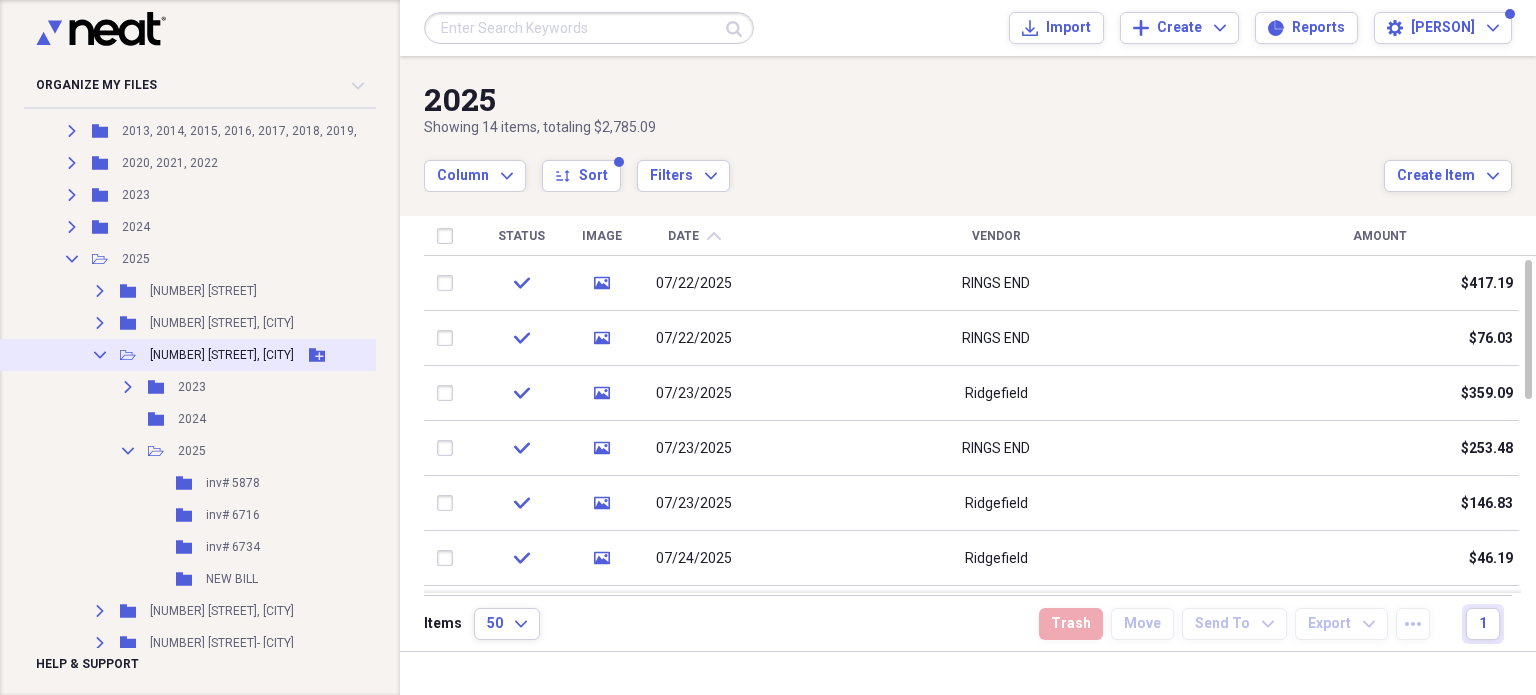 click on "Collapse" 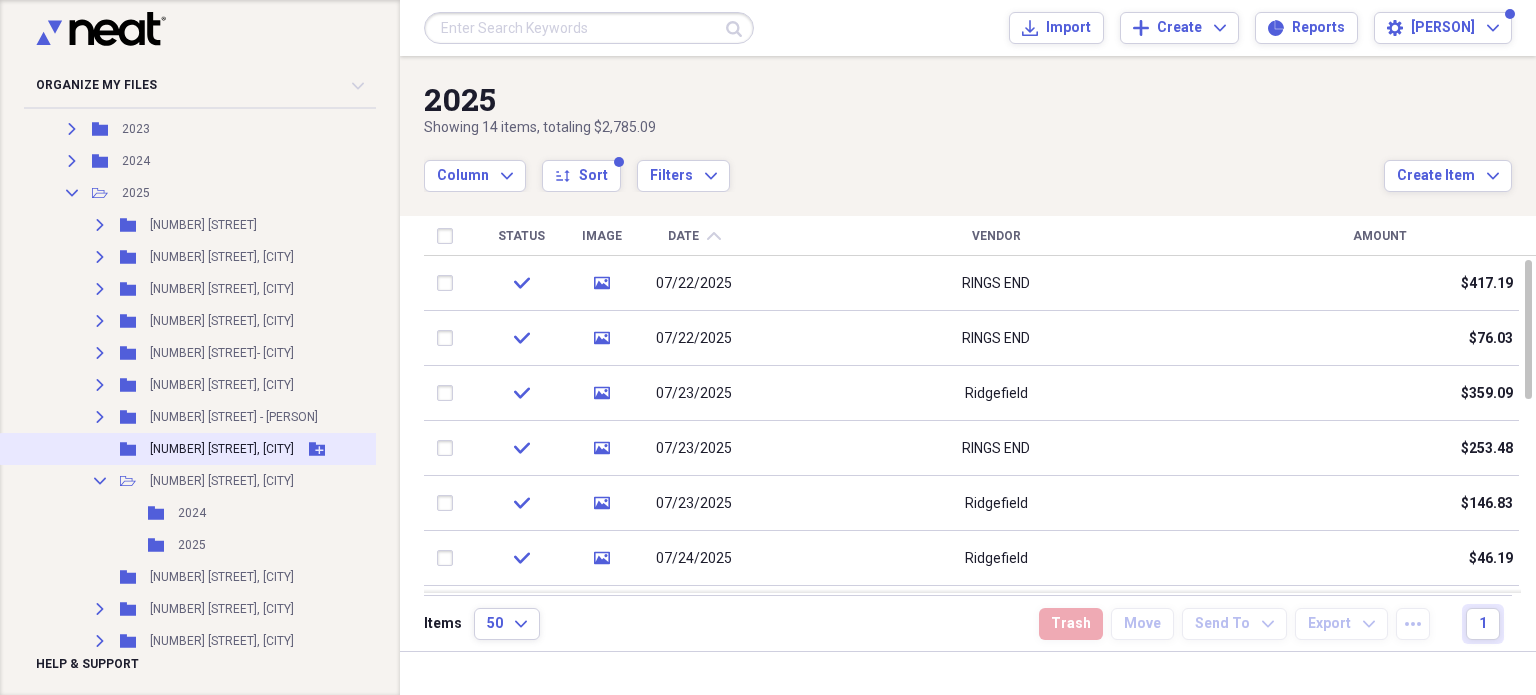 scroll, scrollTop: 742, scrollLeft: 0, axis: vertical 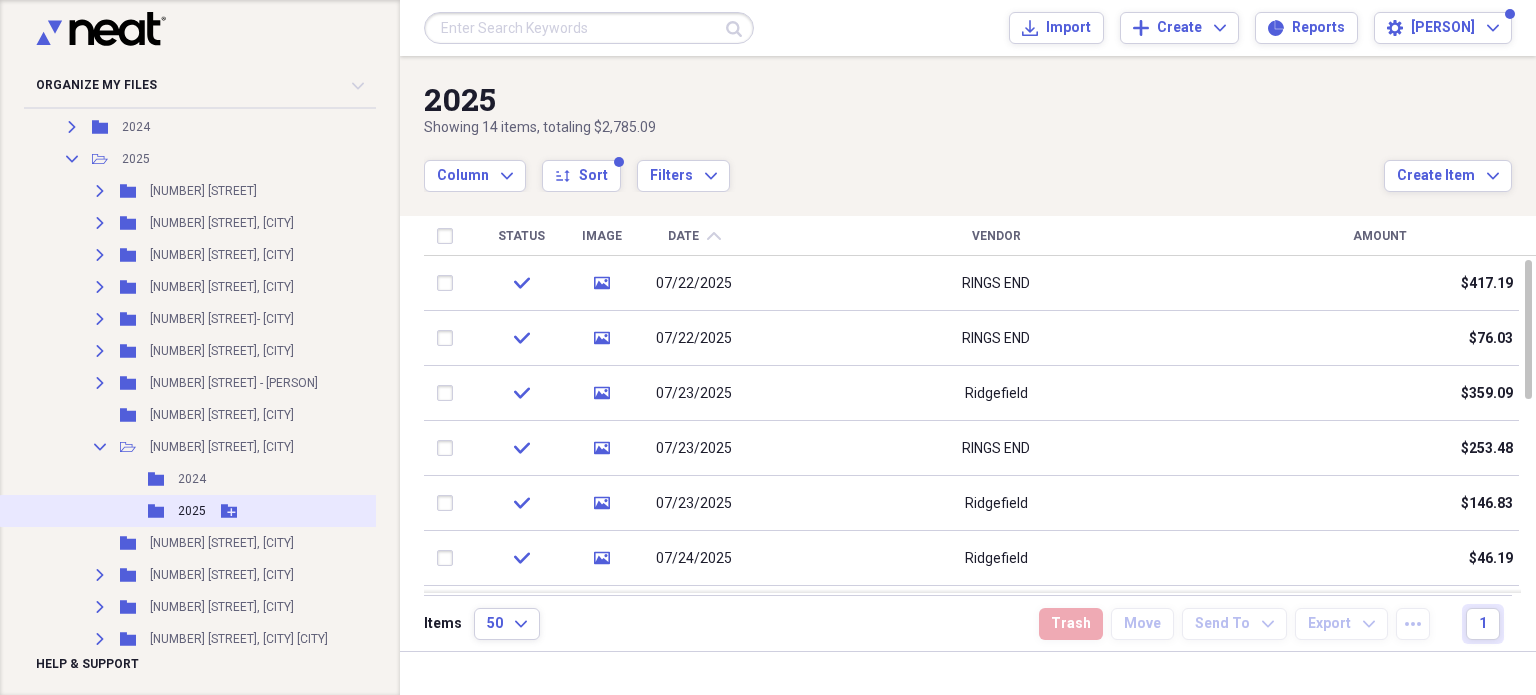 click on "2025" at bounding box center (192, 511) 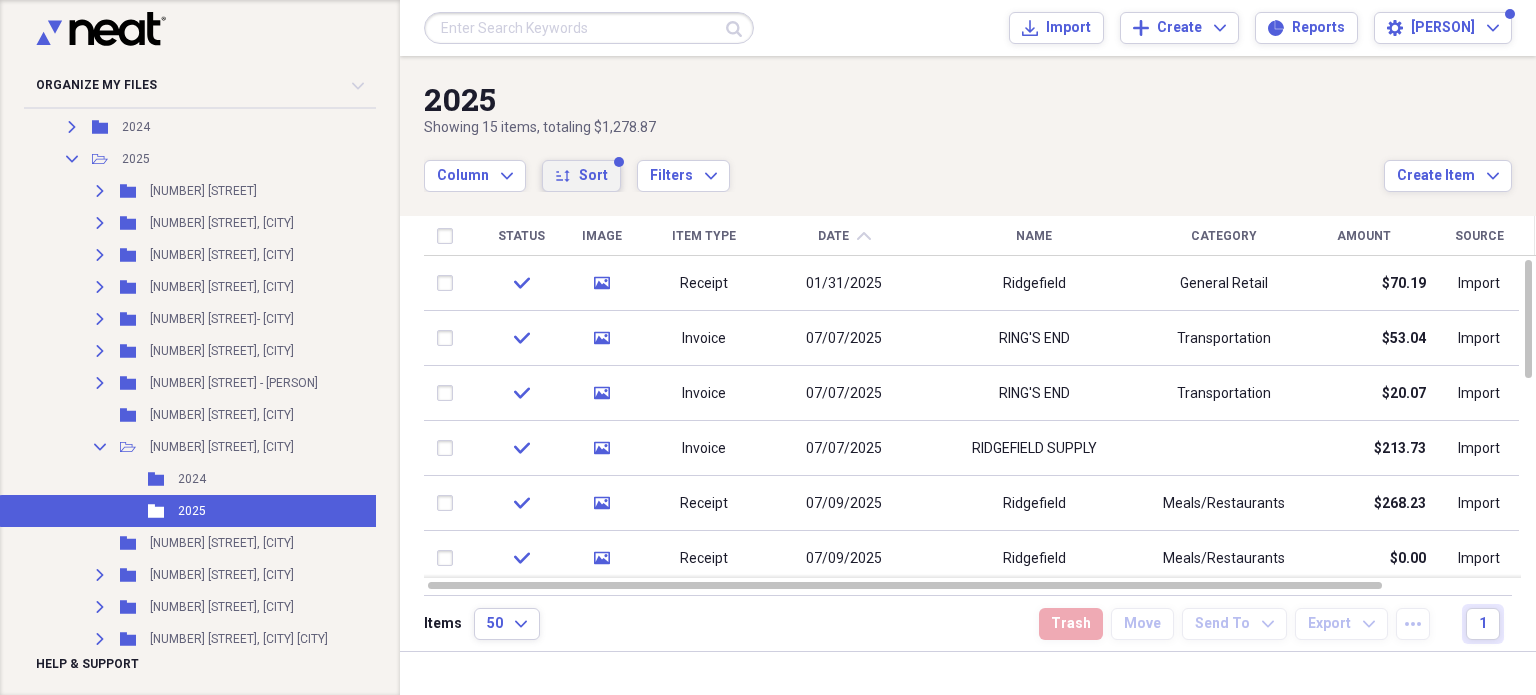 click on "sort" 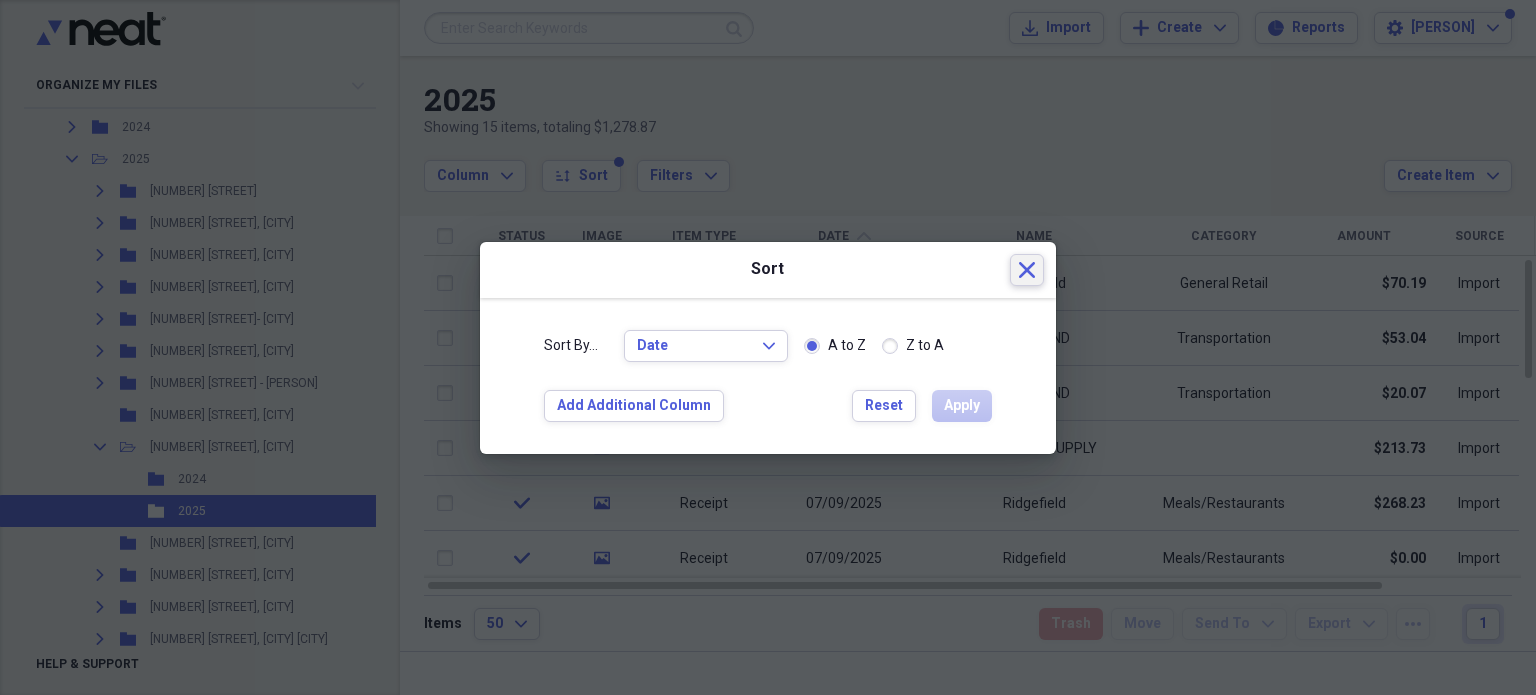 click on "Close" 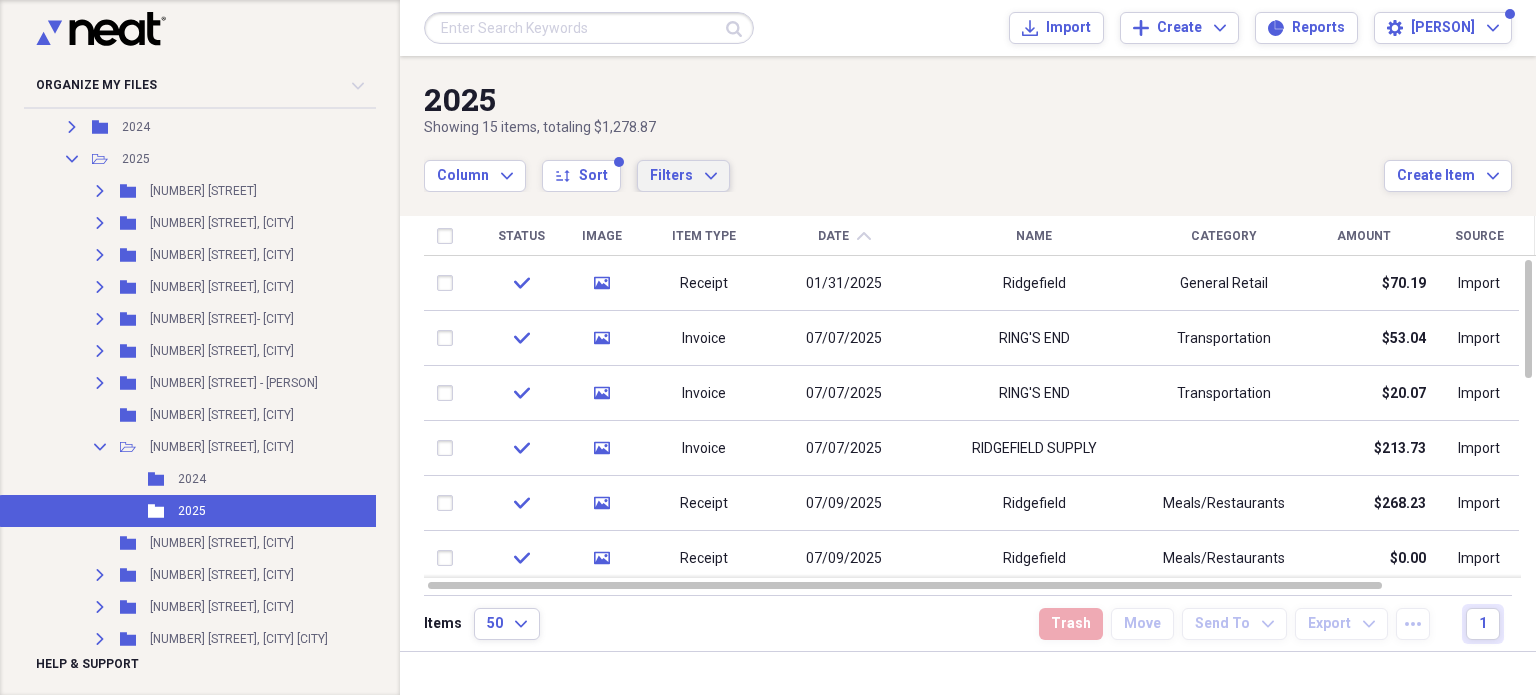 click on "Filters  Expand" at bounding box center (683, 176) 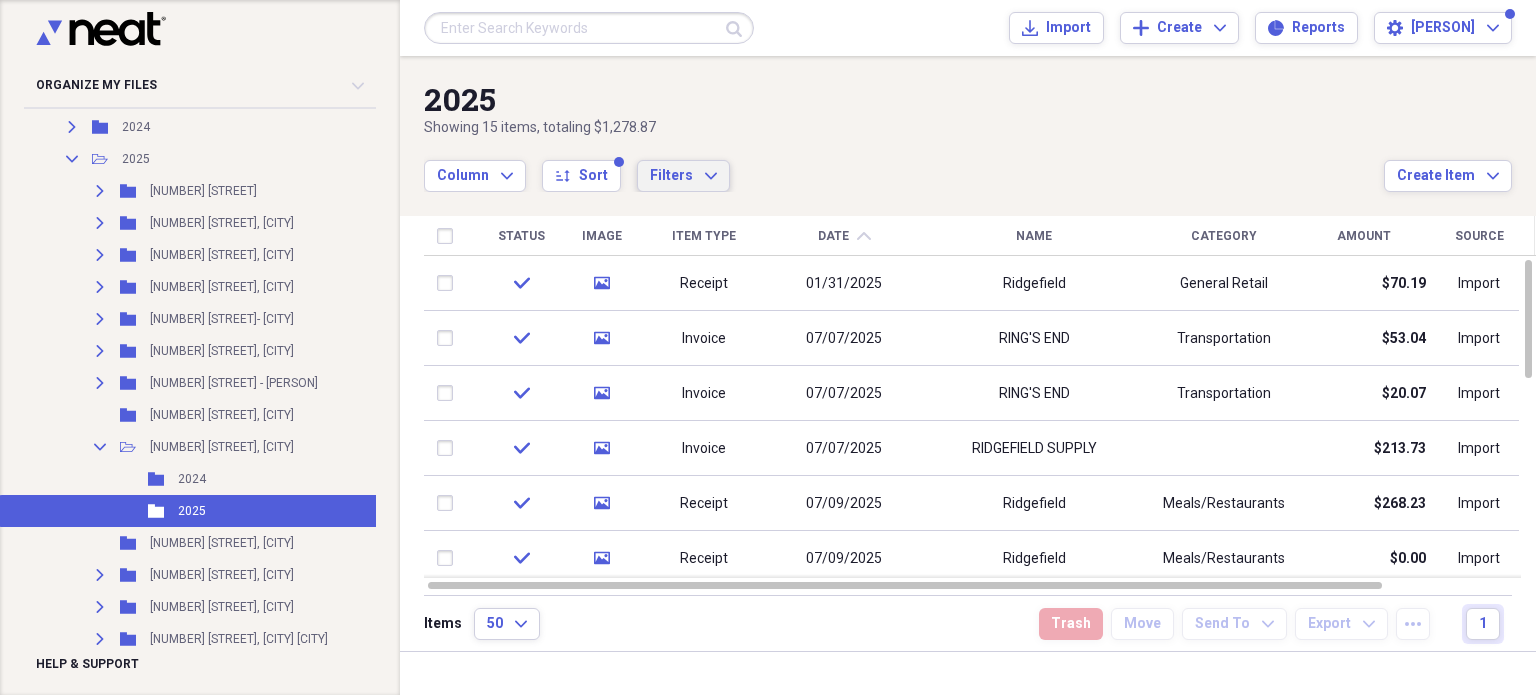 click on "2025" at bounding box center [904, 99] 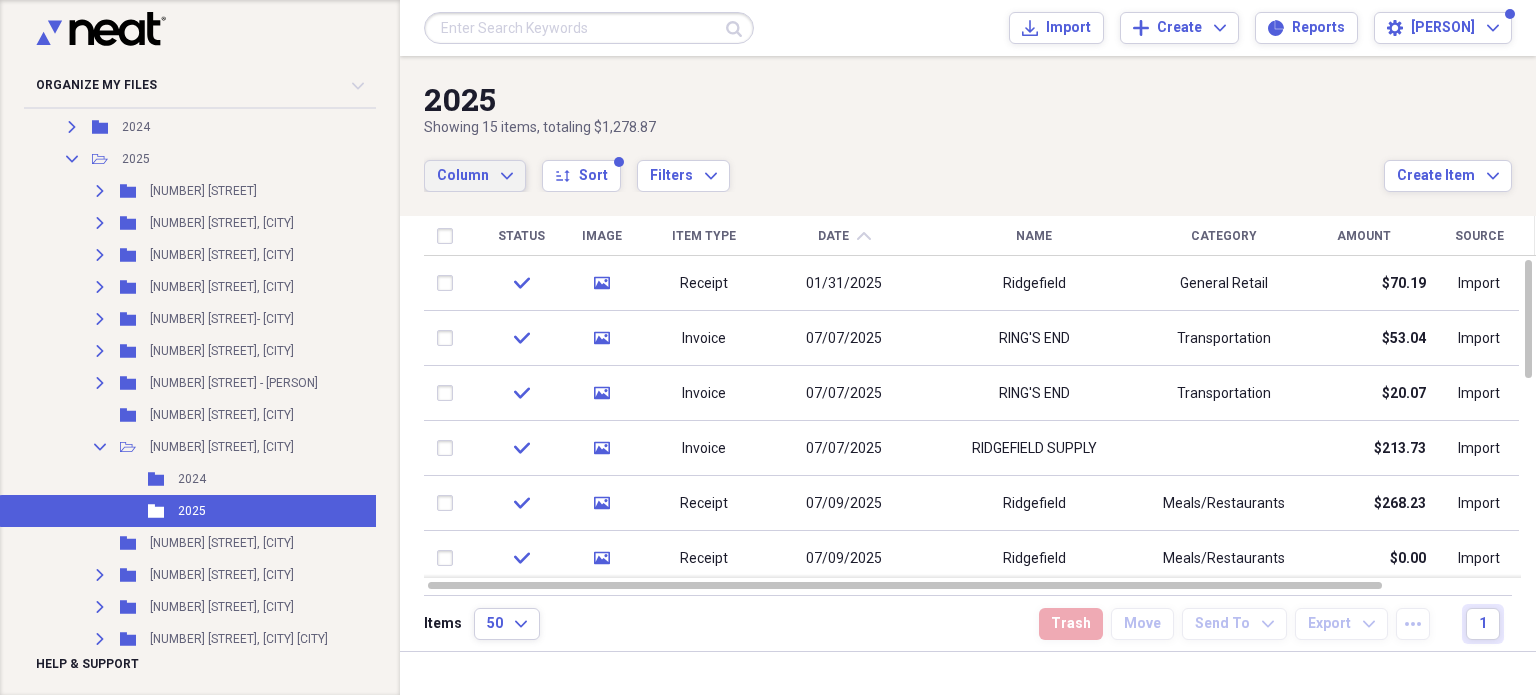 click on "Expand" 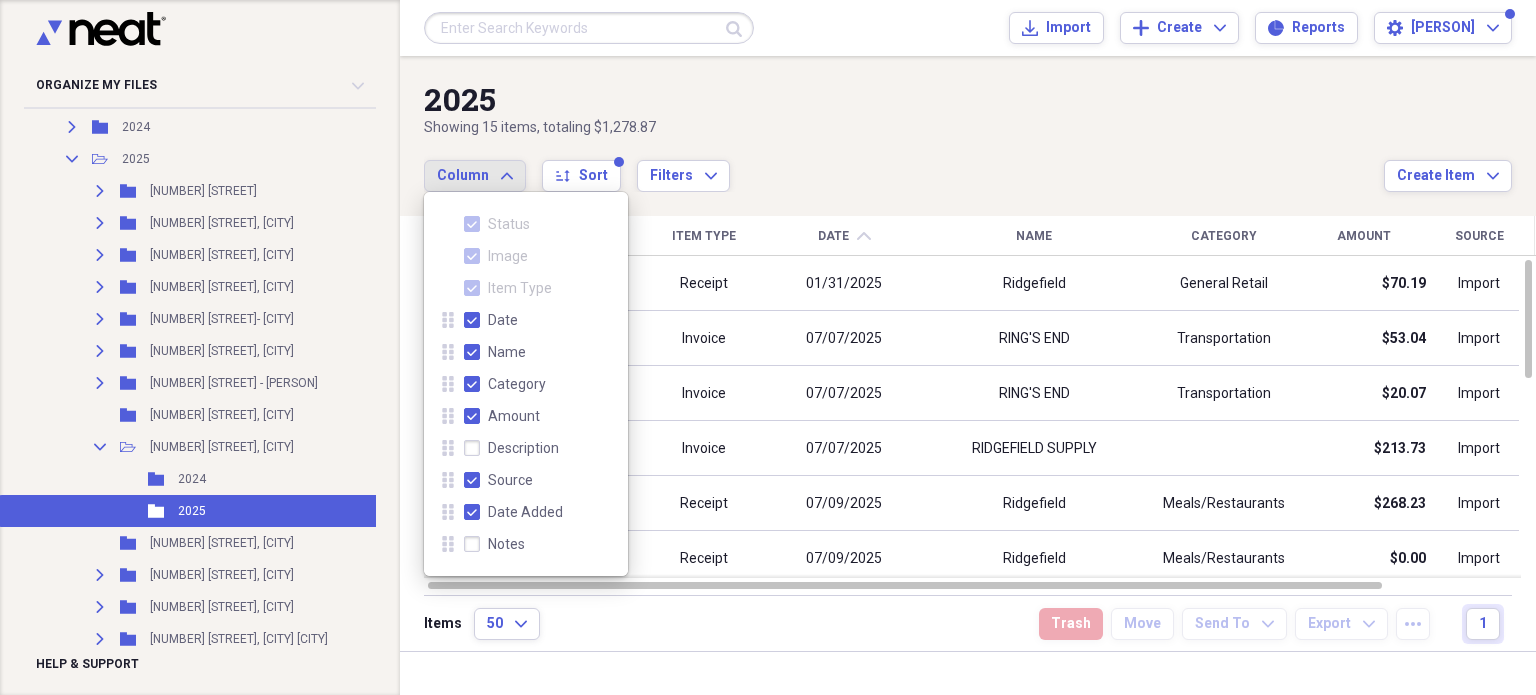 click on "Category" at bounding box center (505, 384) 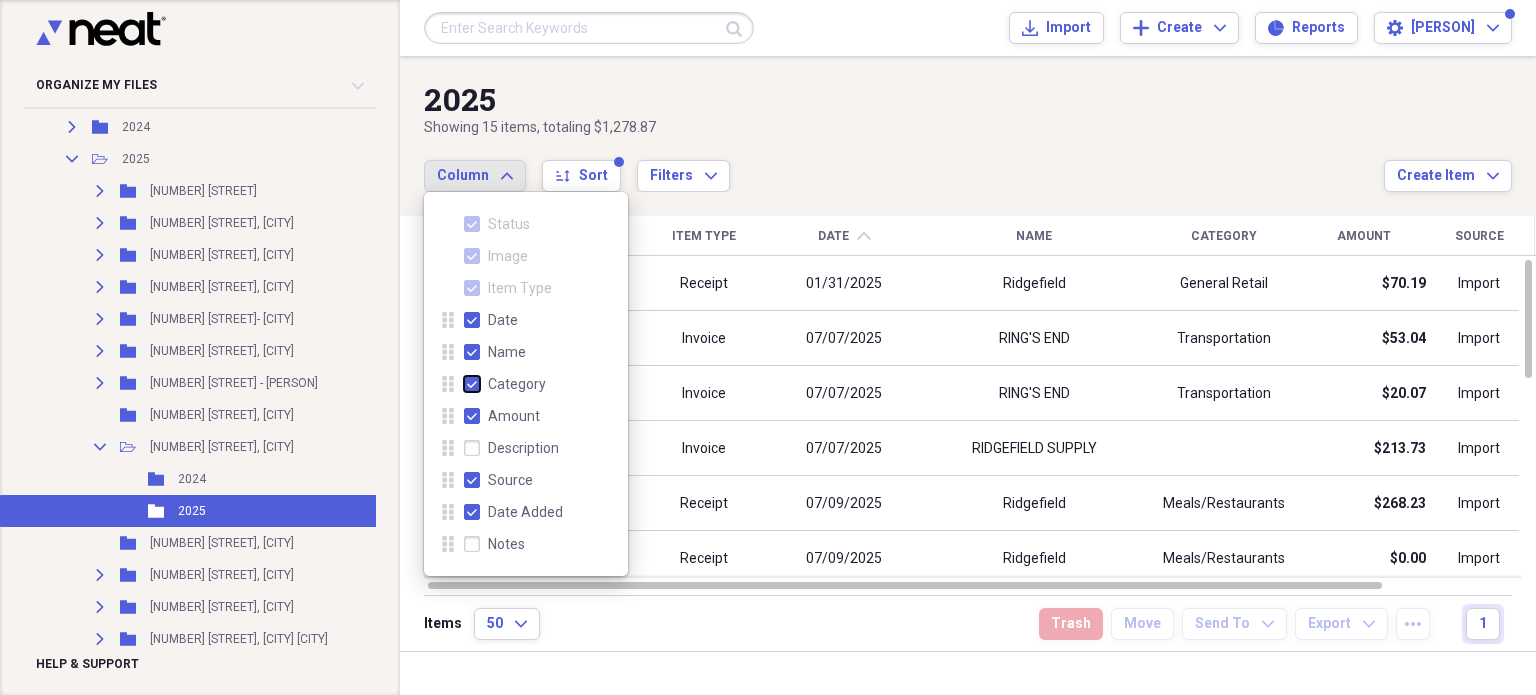 click on "Category" at bounding box center (464, 384) 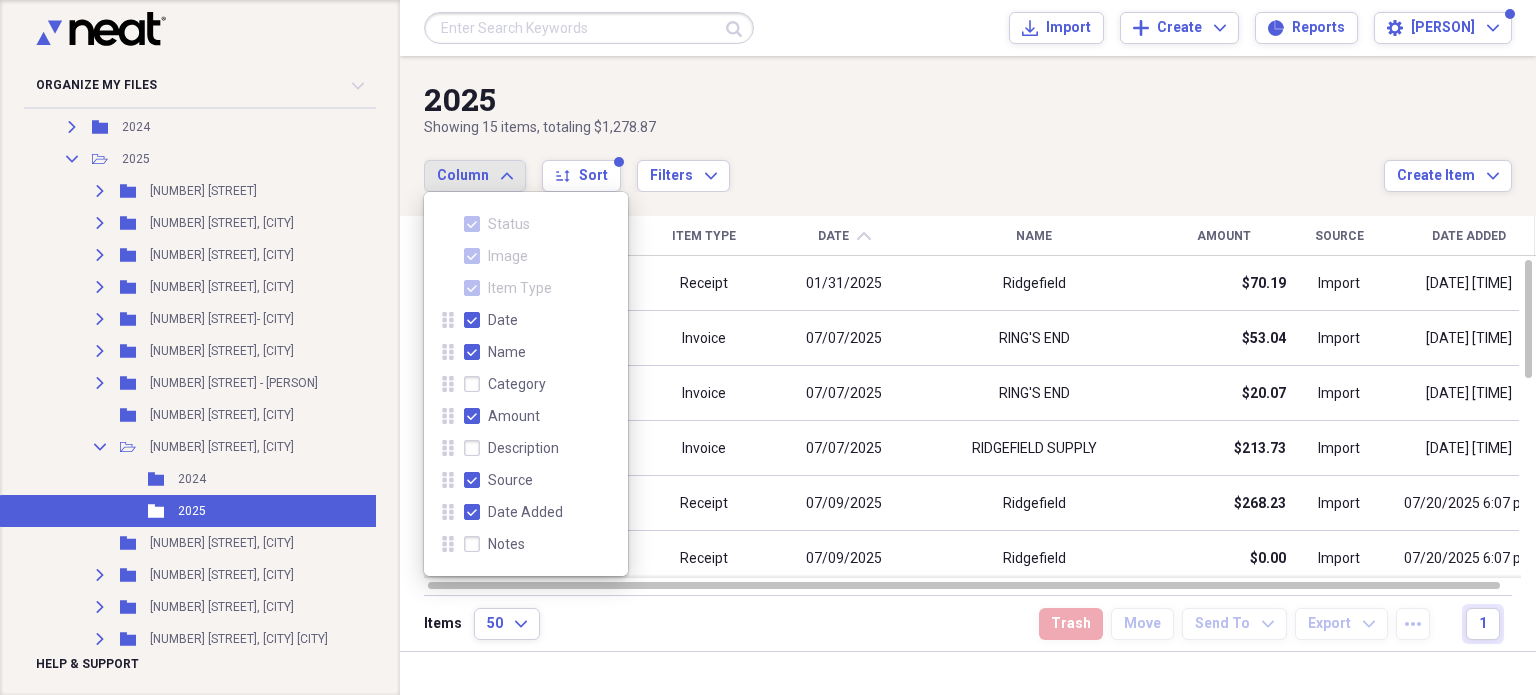 drag, startPoint x: 472, startPoint y: 477, endPoint x: 466, endPoint y: 494, distance: 18.027756 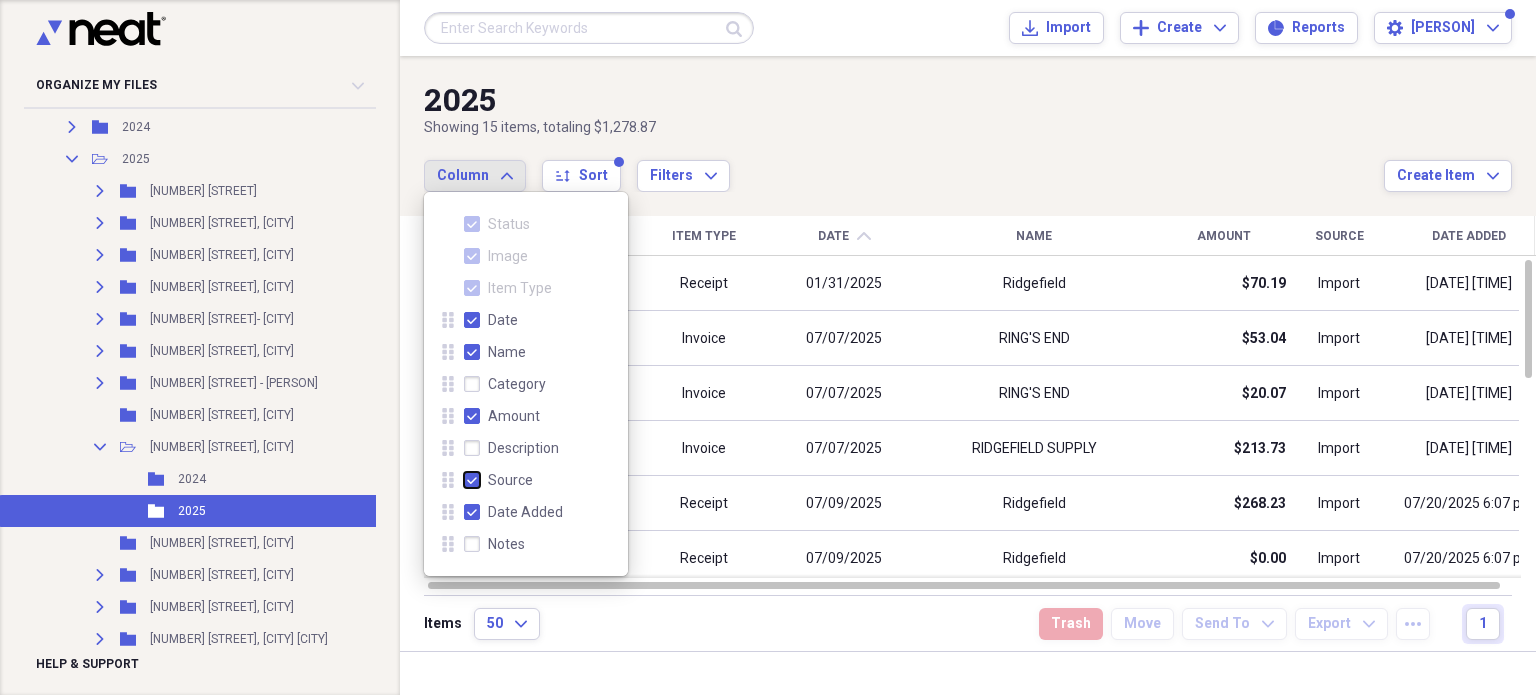click on "Source" at bounding box center [464, 480] 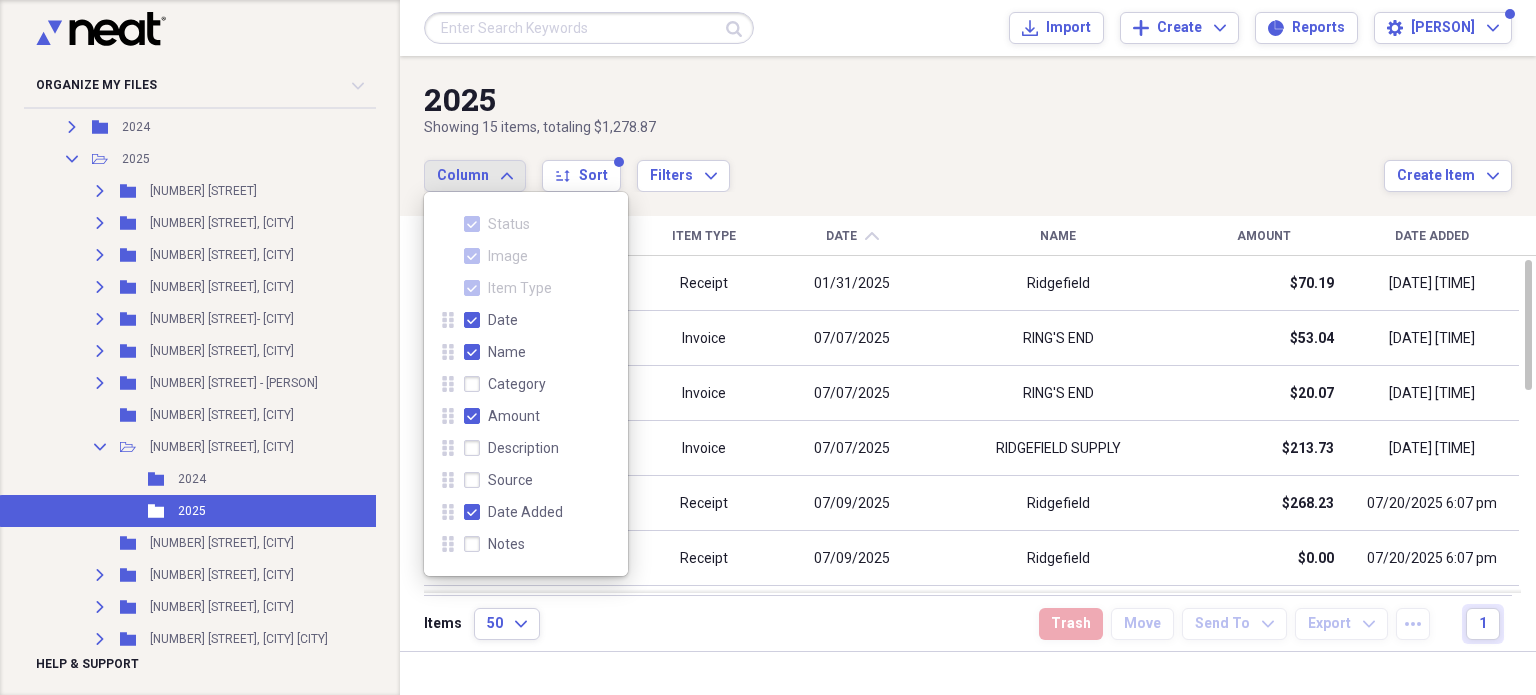 click on "Date Added" at bounding box center [513, 512] 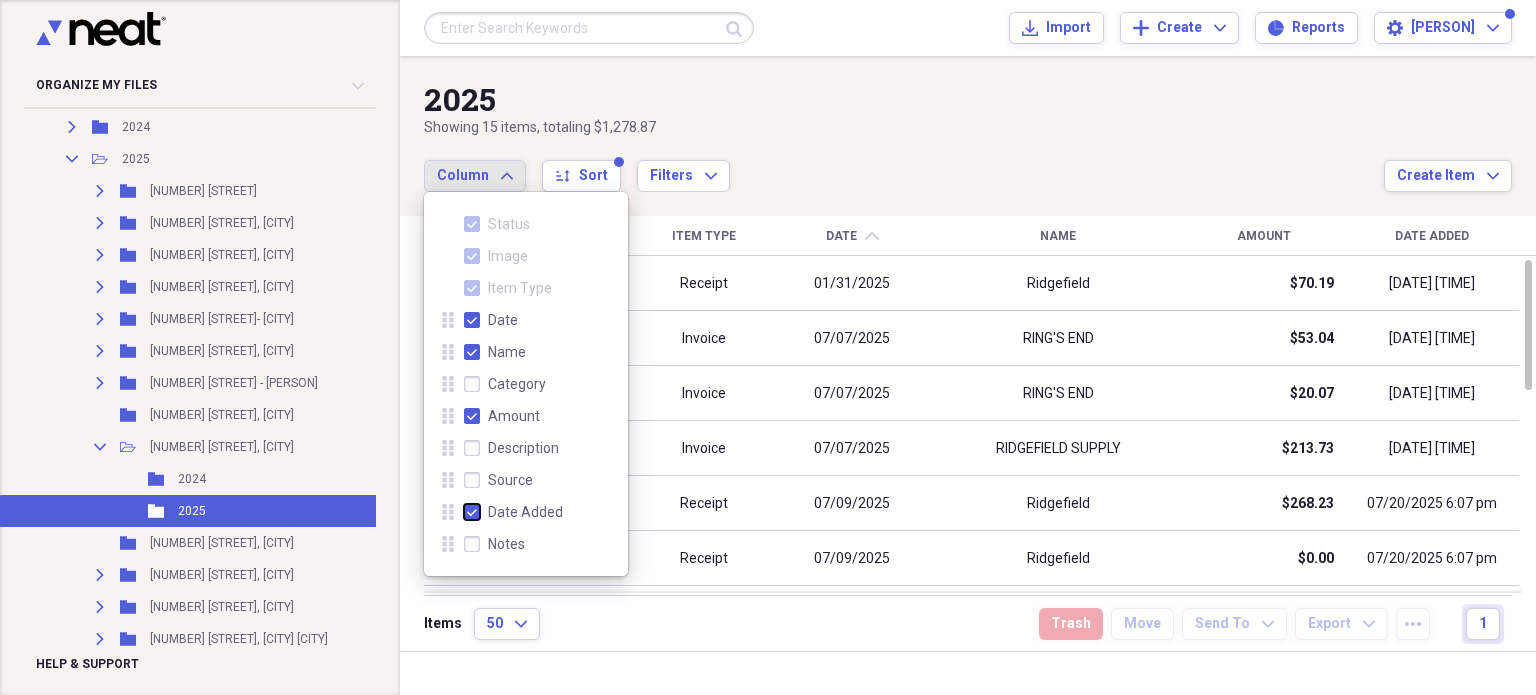 click on "Date Added" at bounding box center [464, 512] 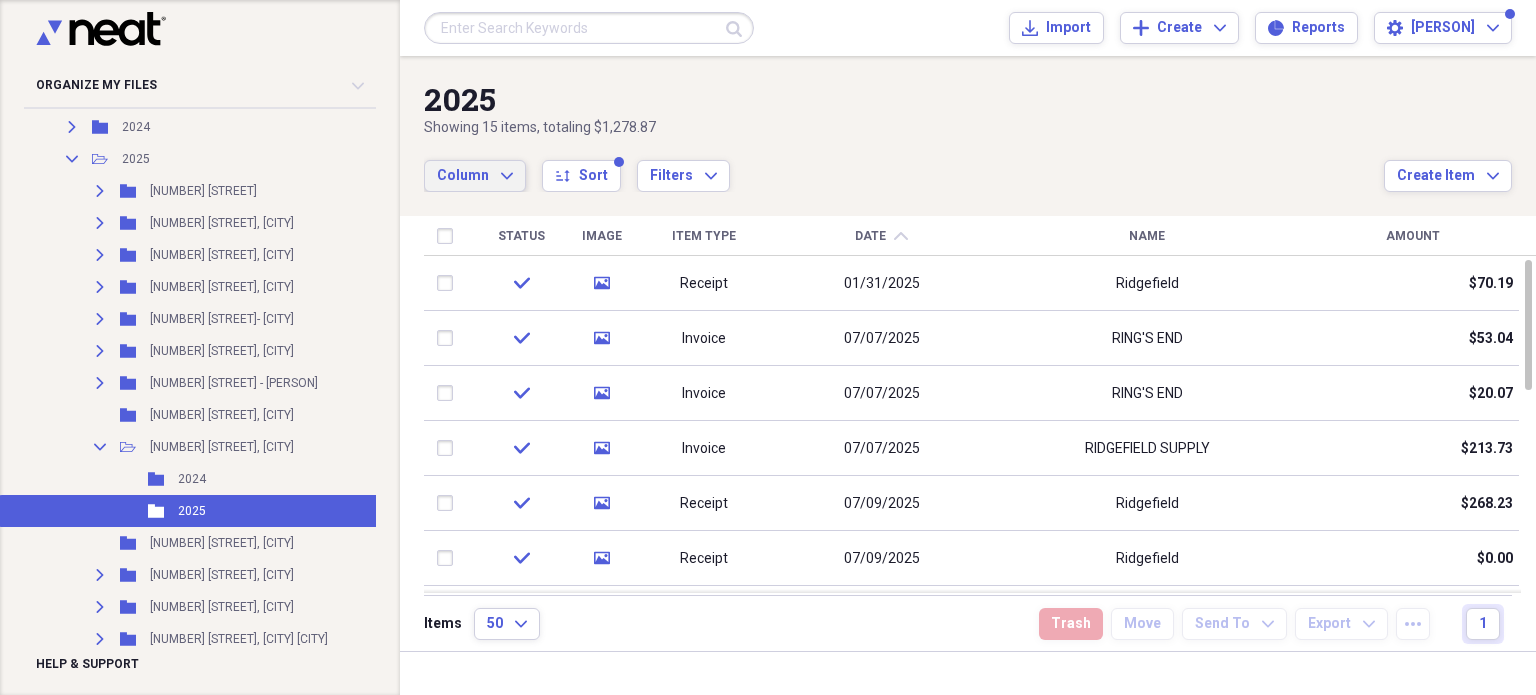 click on "Showing 15 items , totaling $1,278.87" at bounding box center [904, 128] 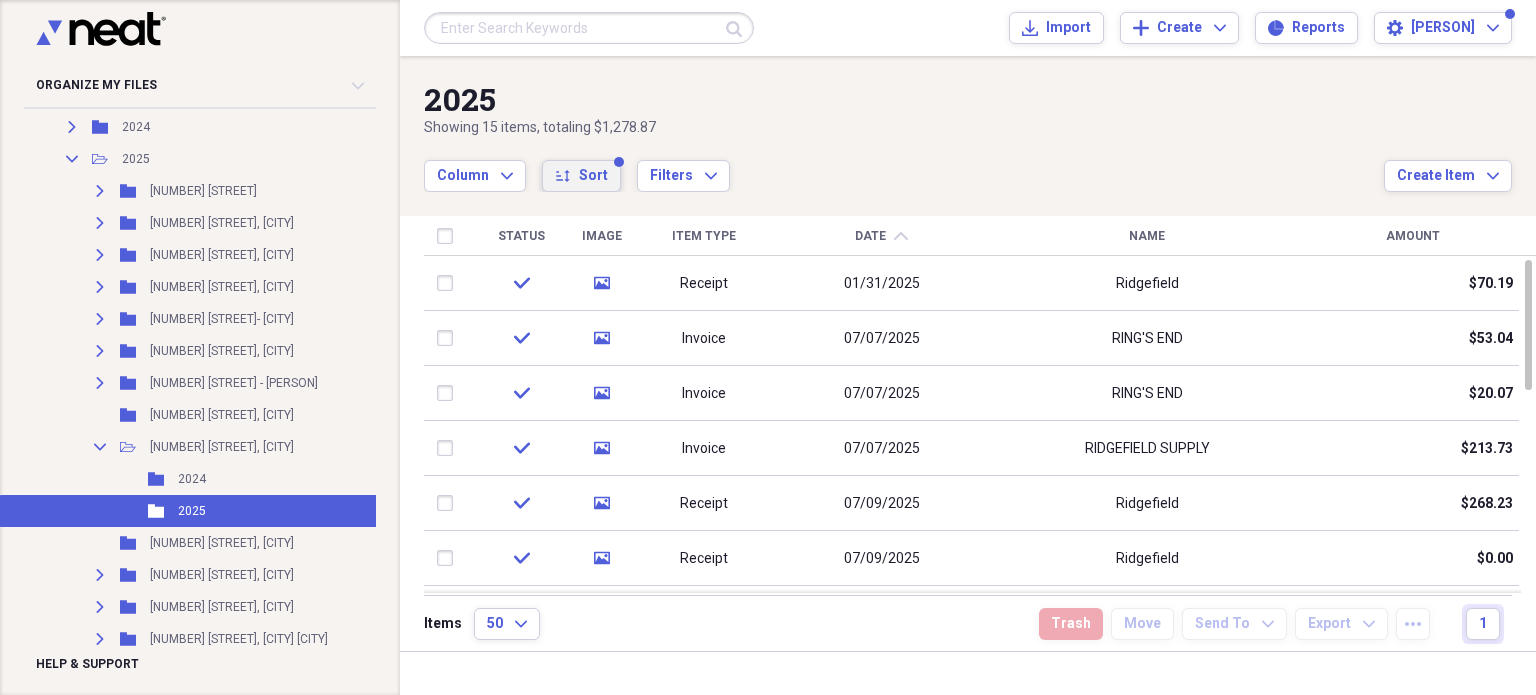 click on "sort Sort" at bounding box center [581, 176] 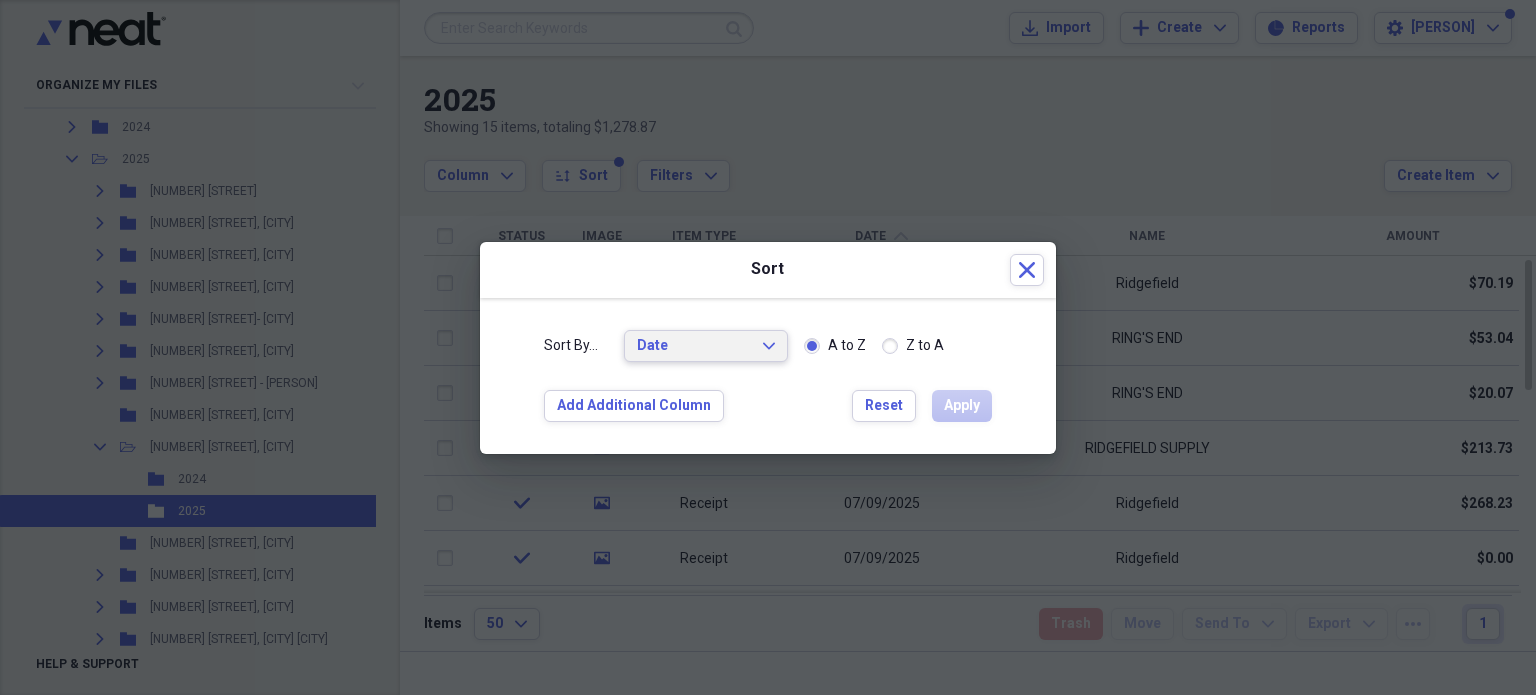 click on "Expand" 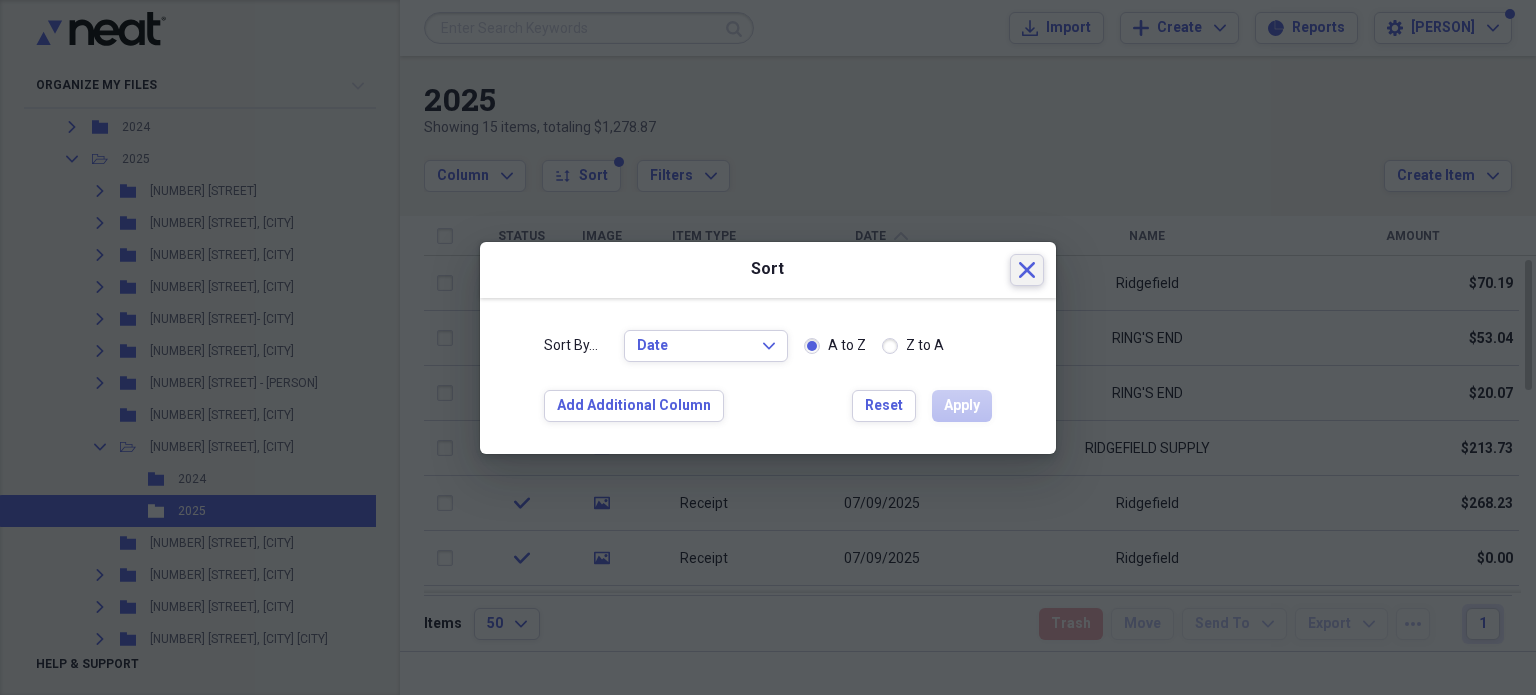 click 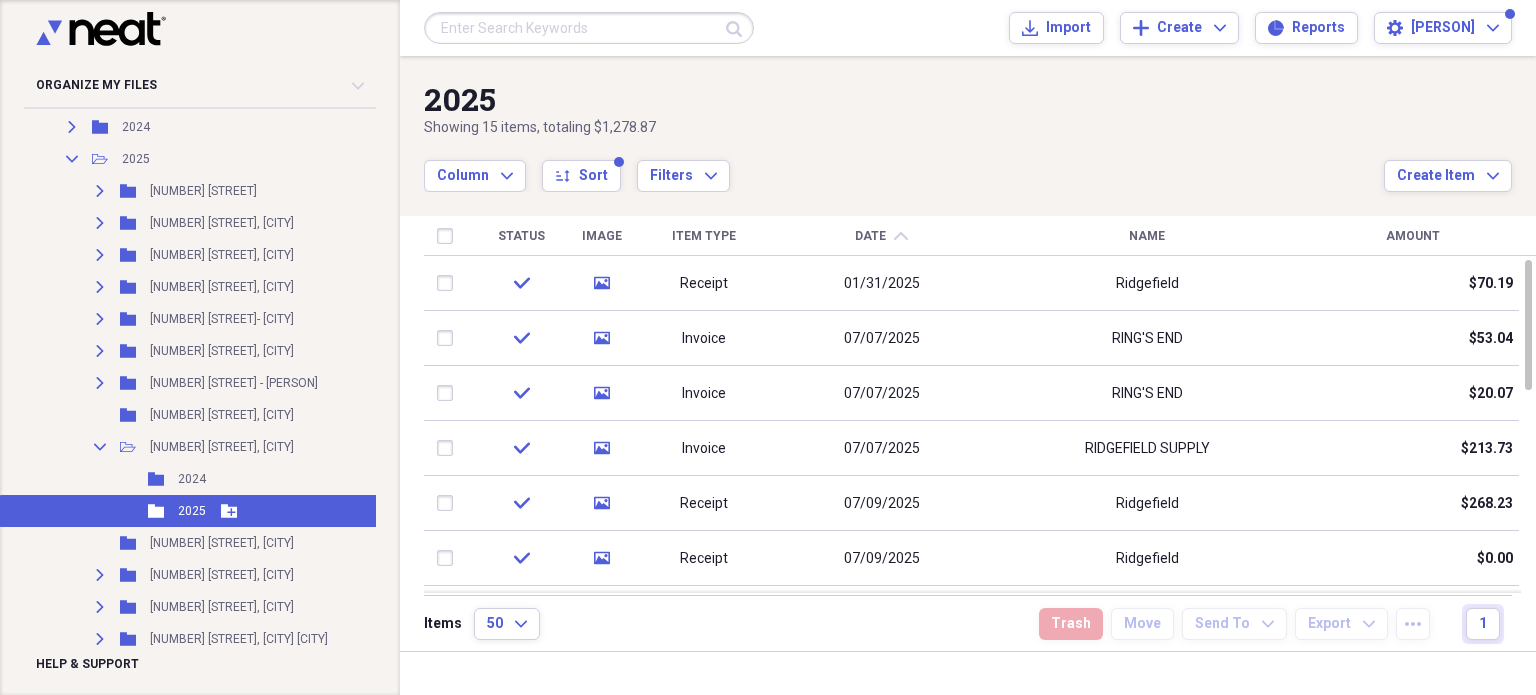click on "2025" at bounding box center [192, 511] 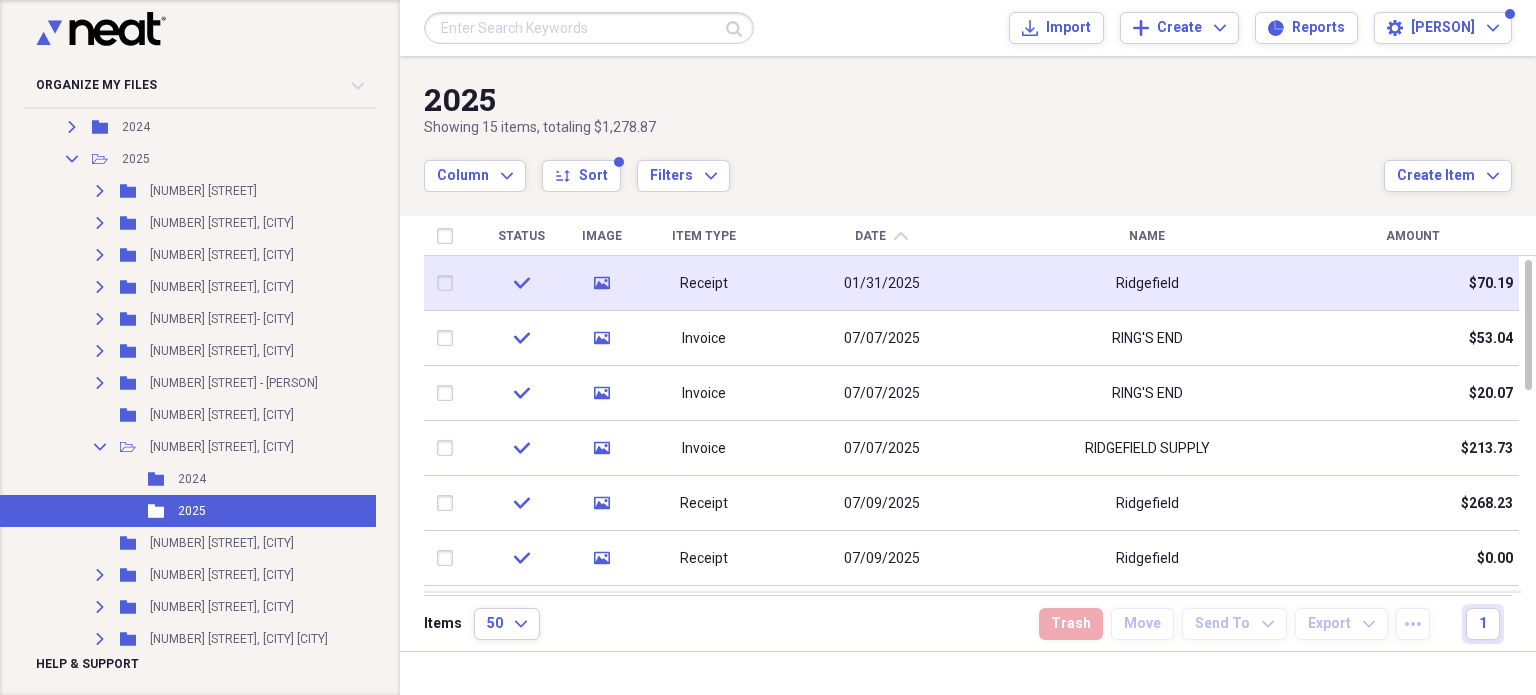 click on "Ridgefield" at bounding box center [1147, 283] 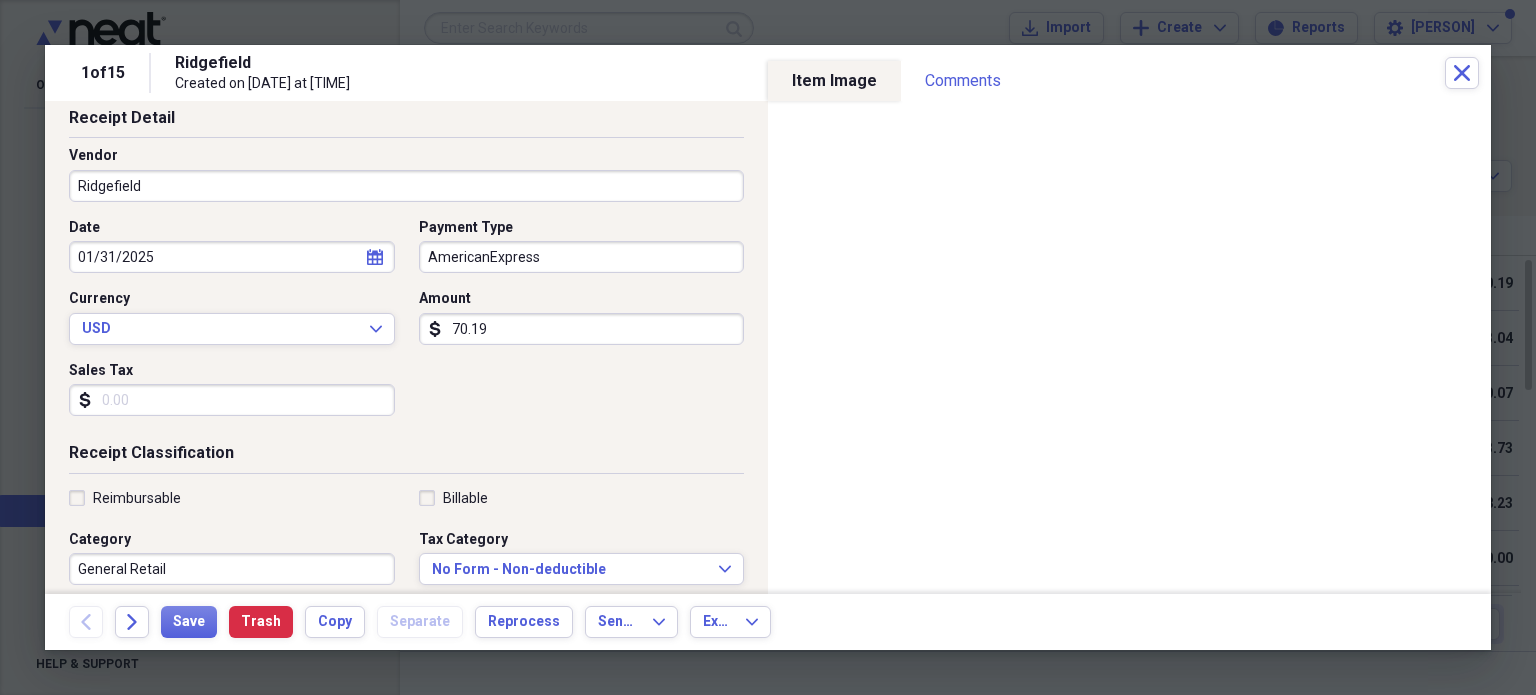 scroll, scrollTop: 200, scrollLeft: 0, axis: vertical 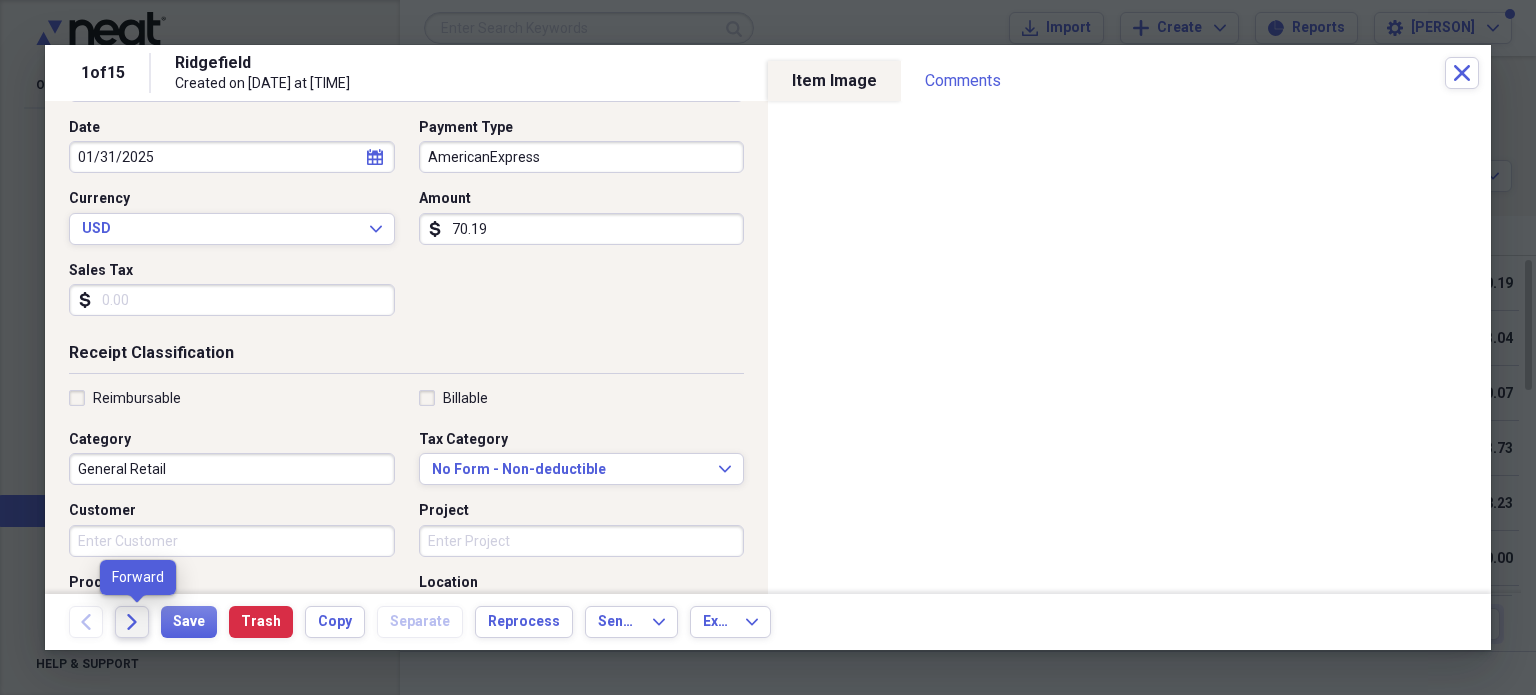 click on "Forward" 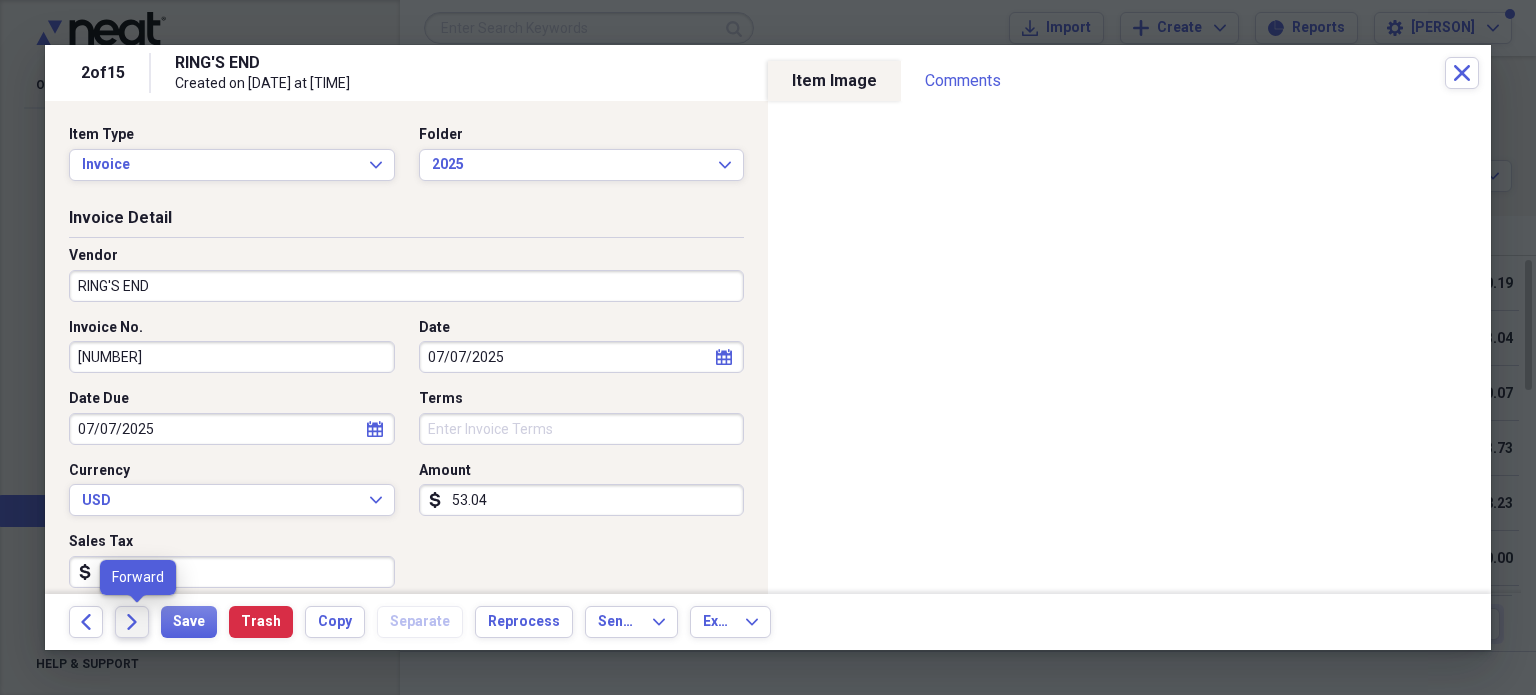 click on "Forward" 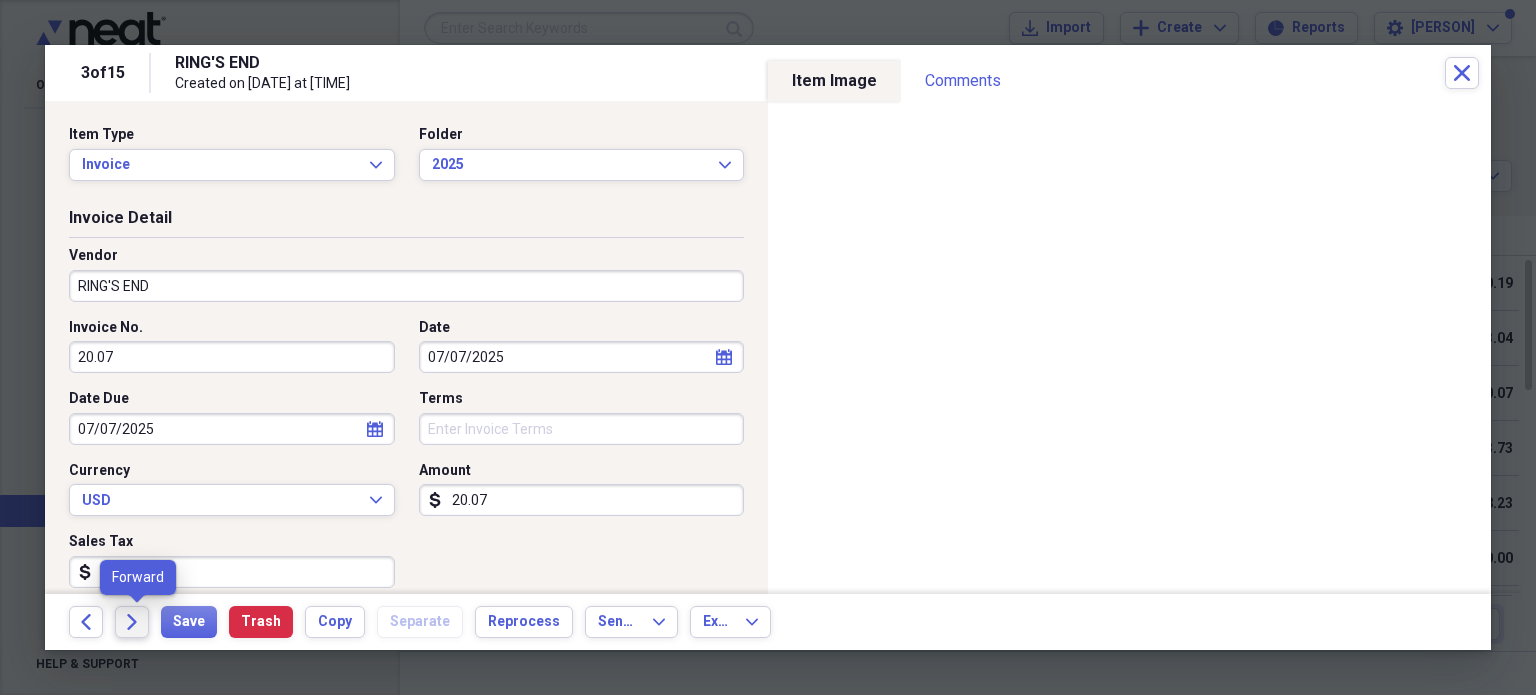 click on "Forward" at bounding box center (132, 622) 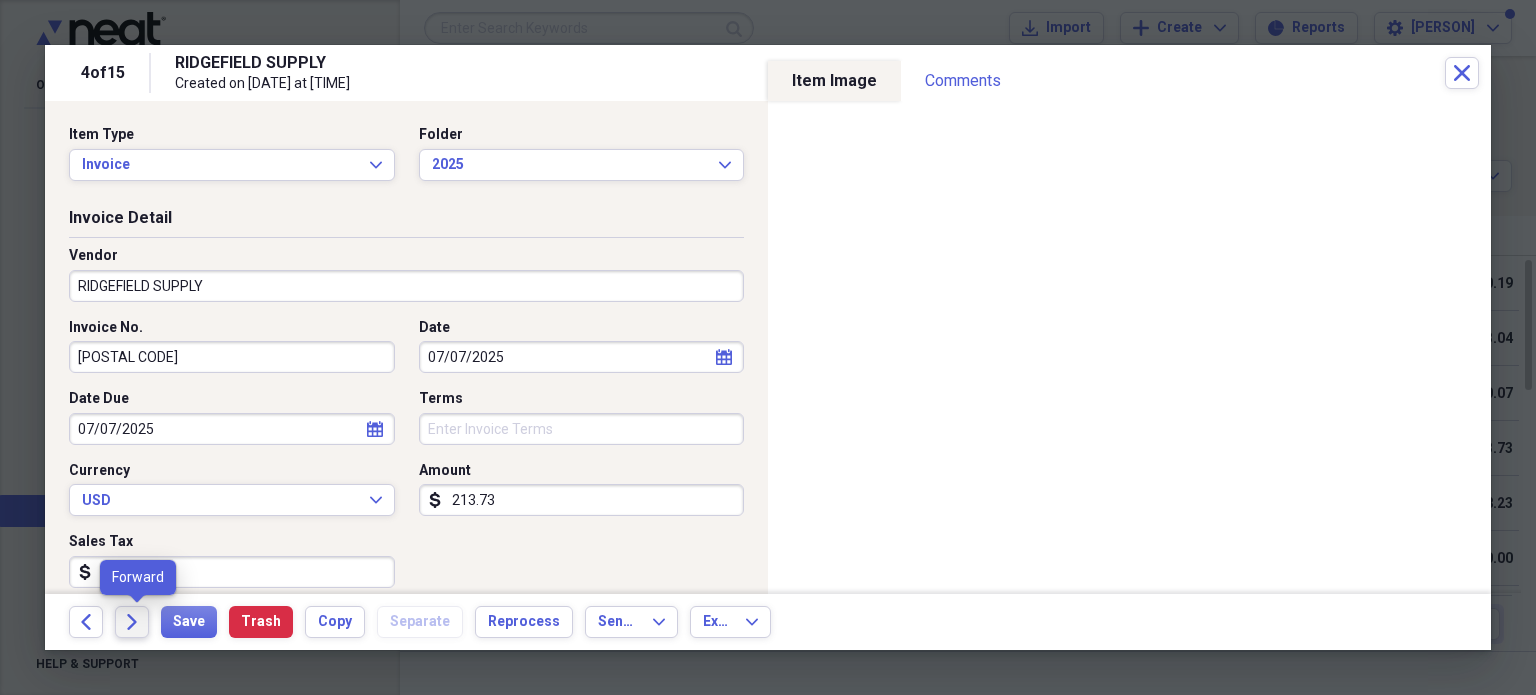 click on "Forward" 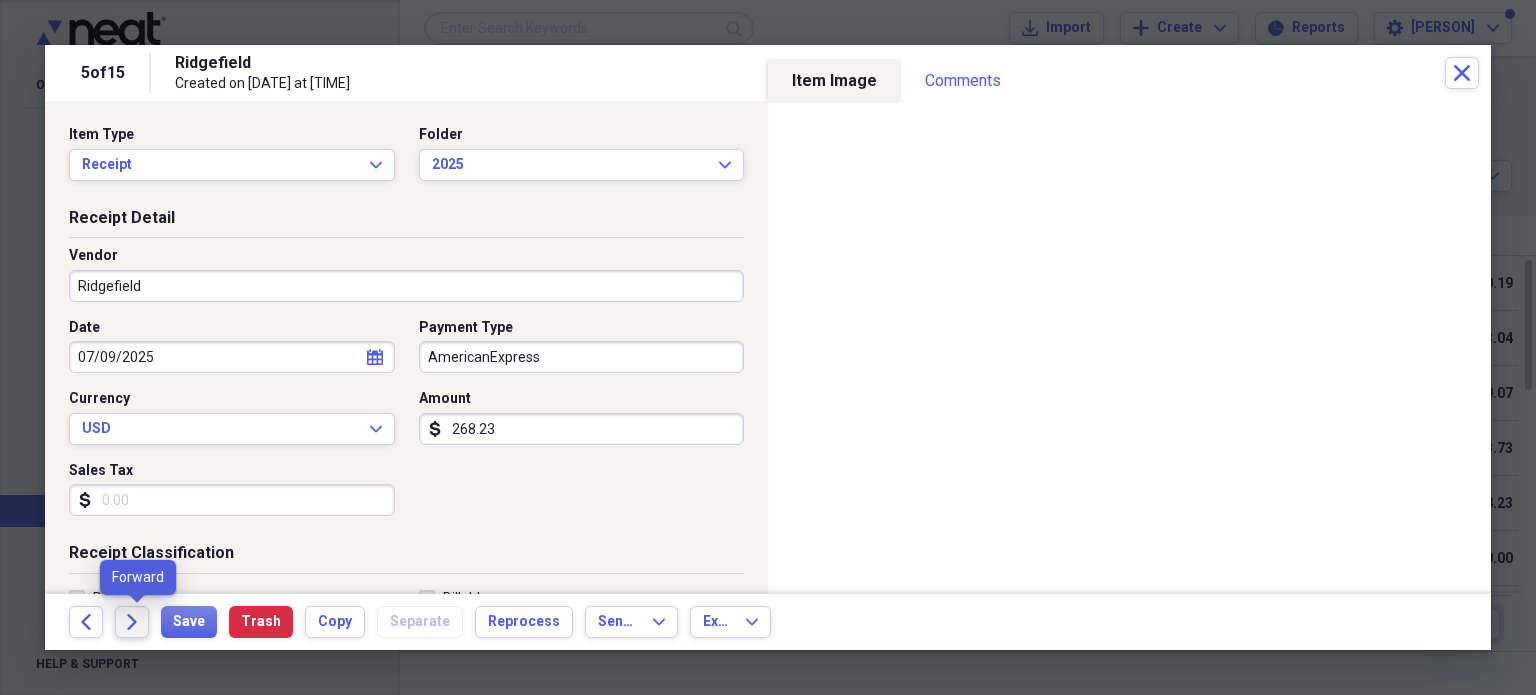 click on "Forward" 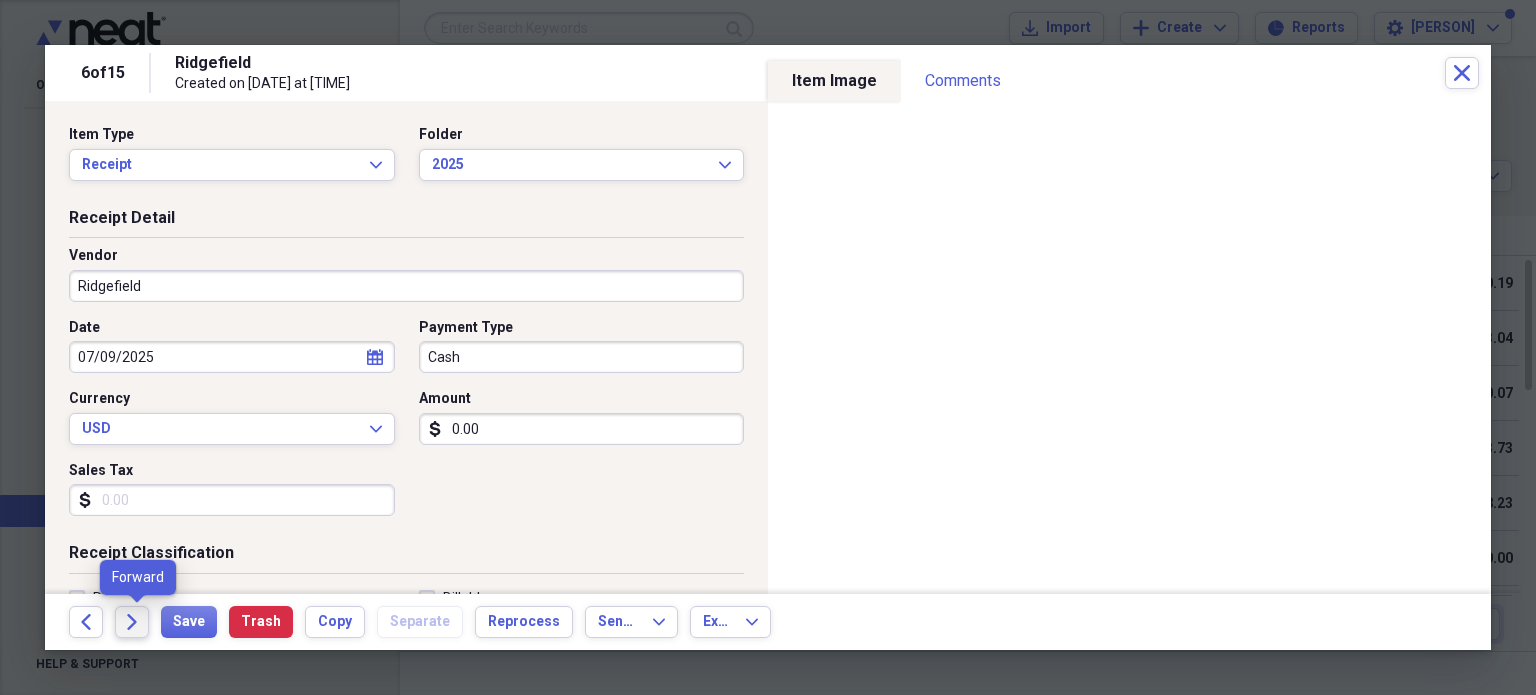 click on "Forward" 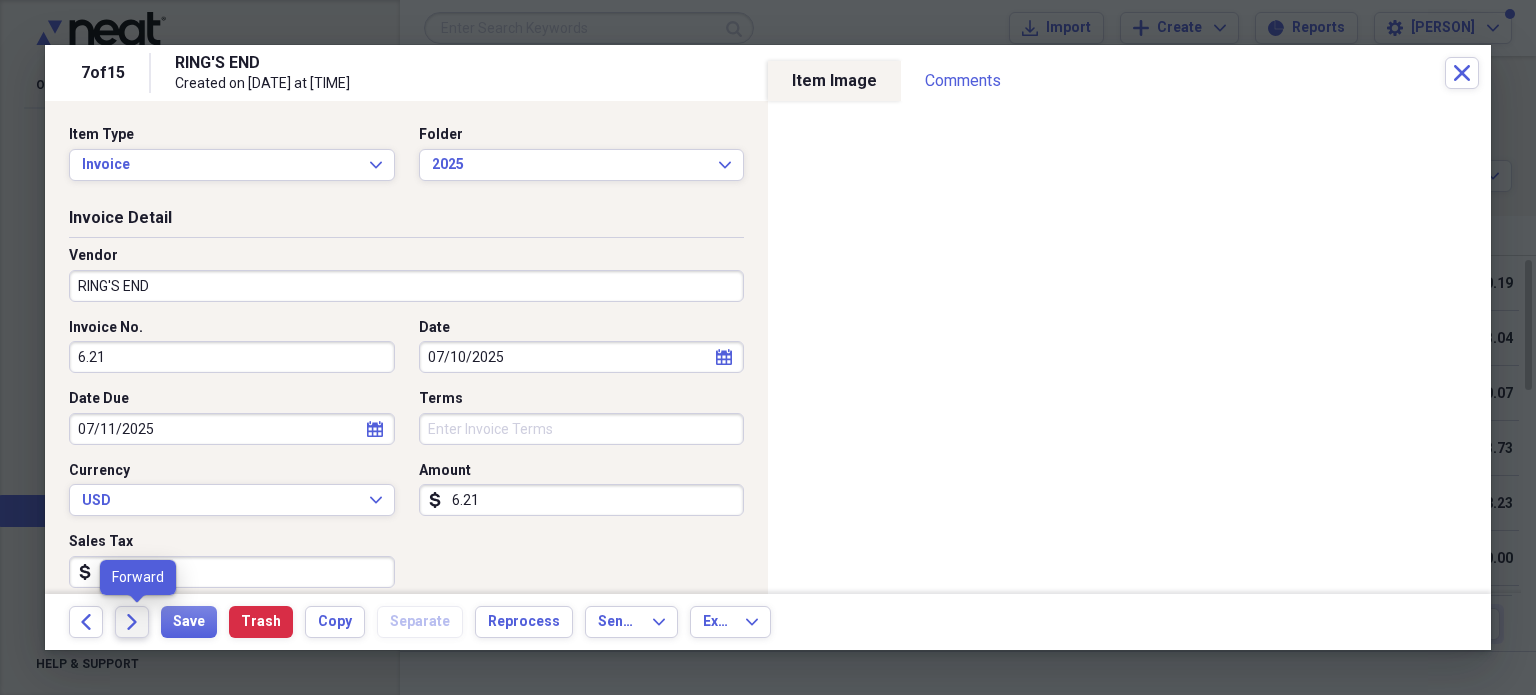 click 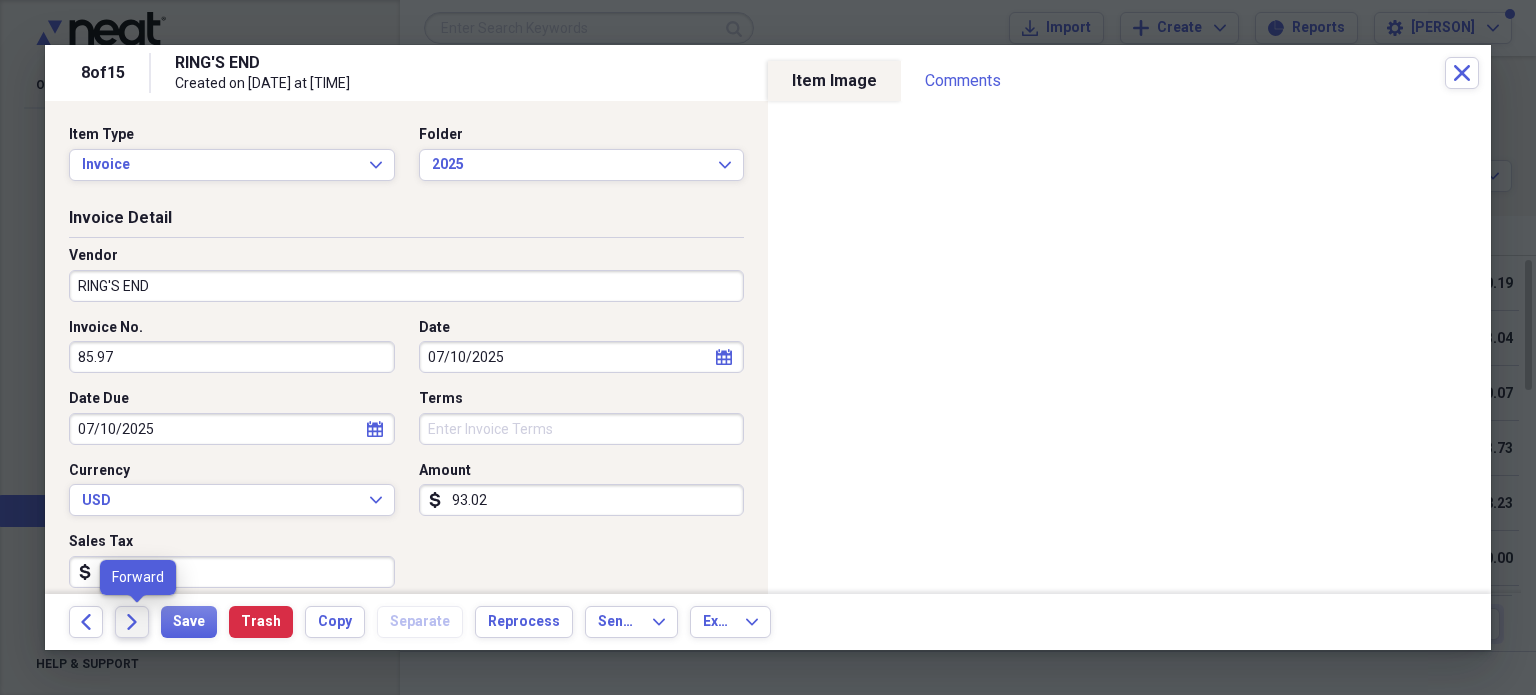 click on "Forward" at bounding box center (132, 622) 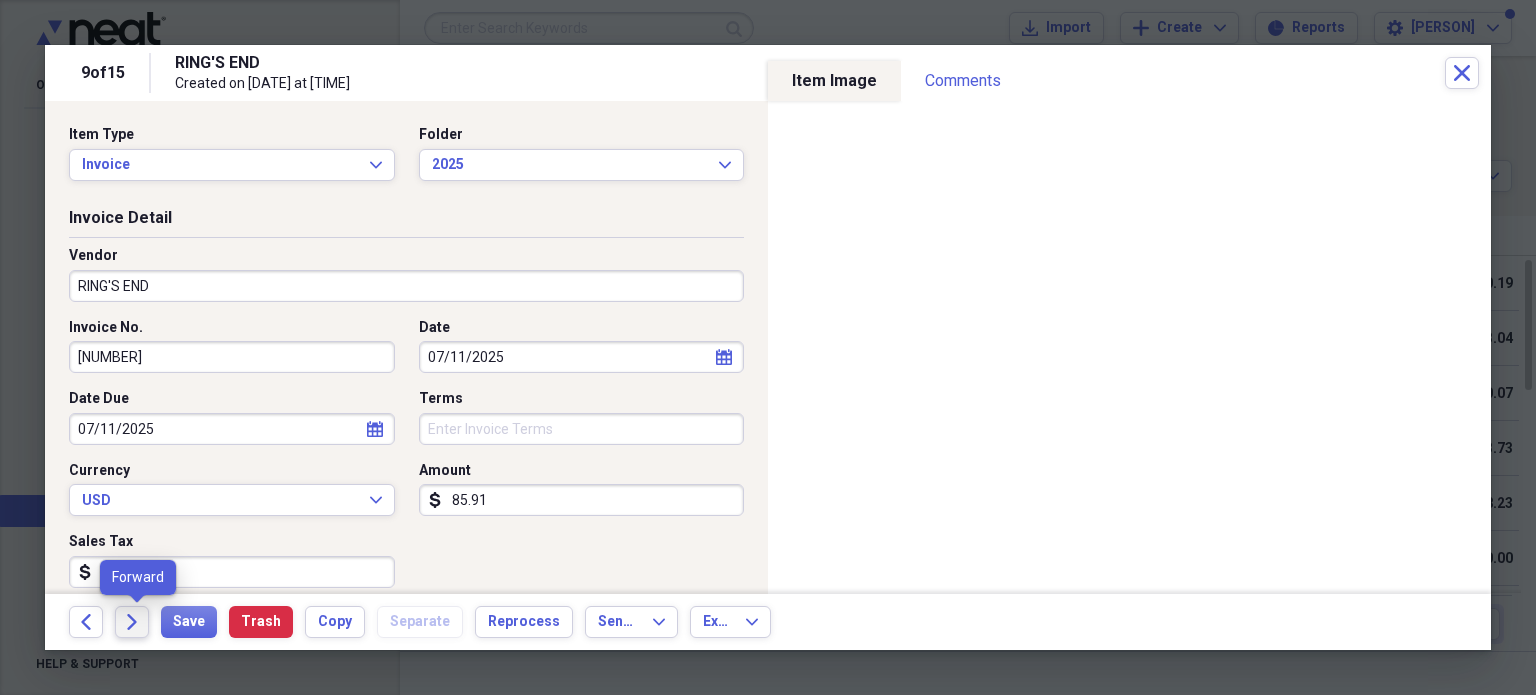 click 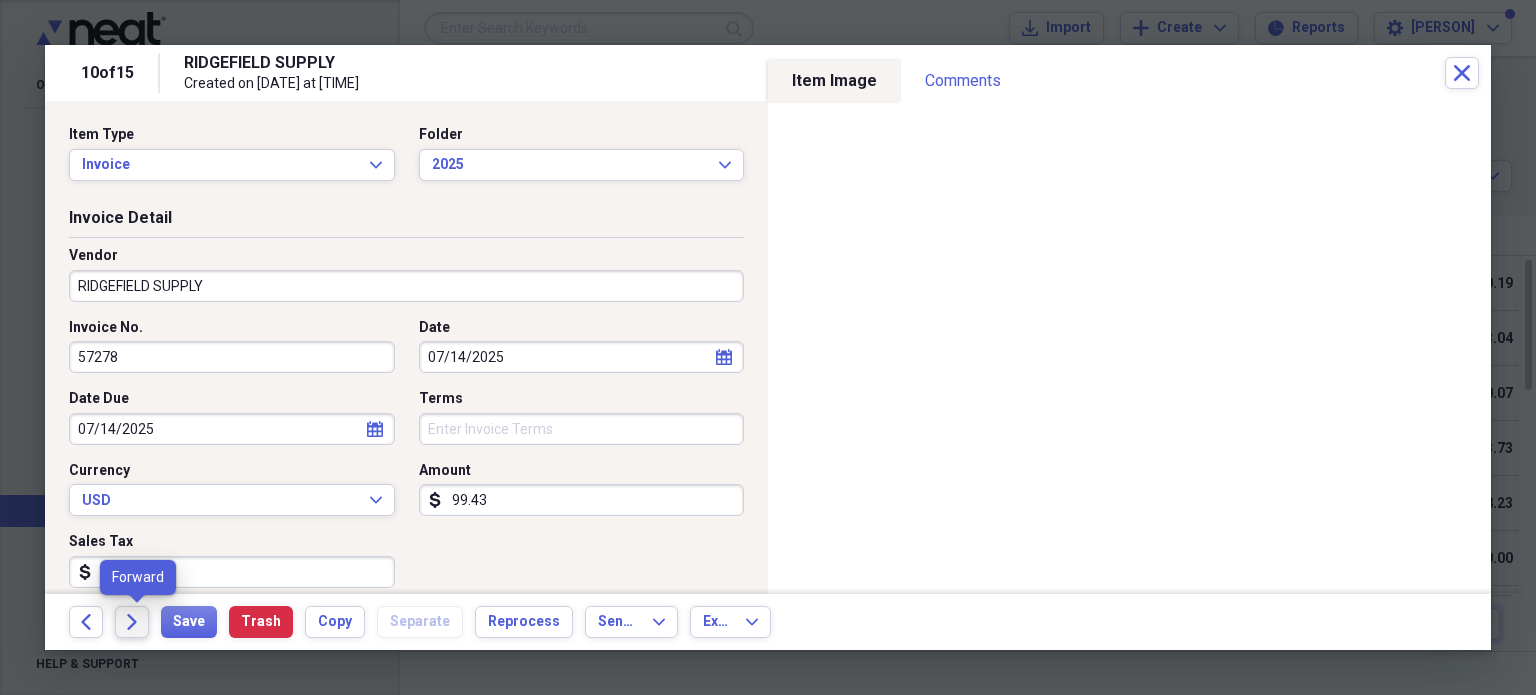 click on "Forward" 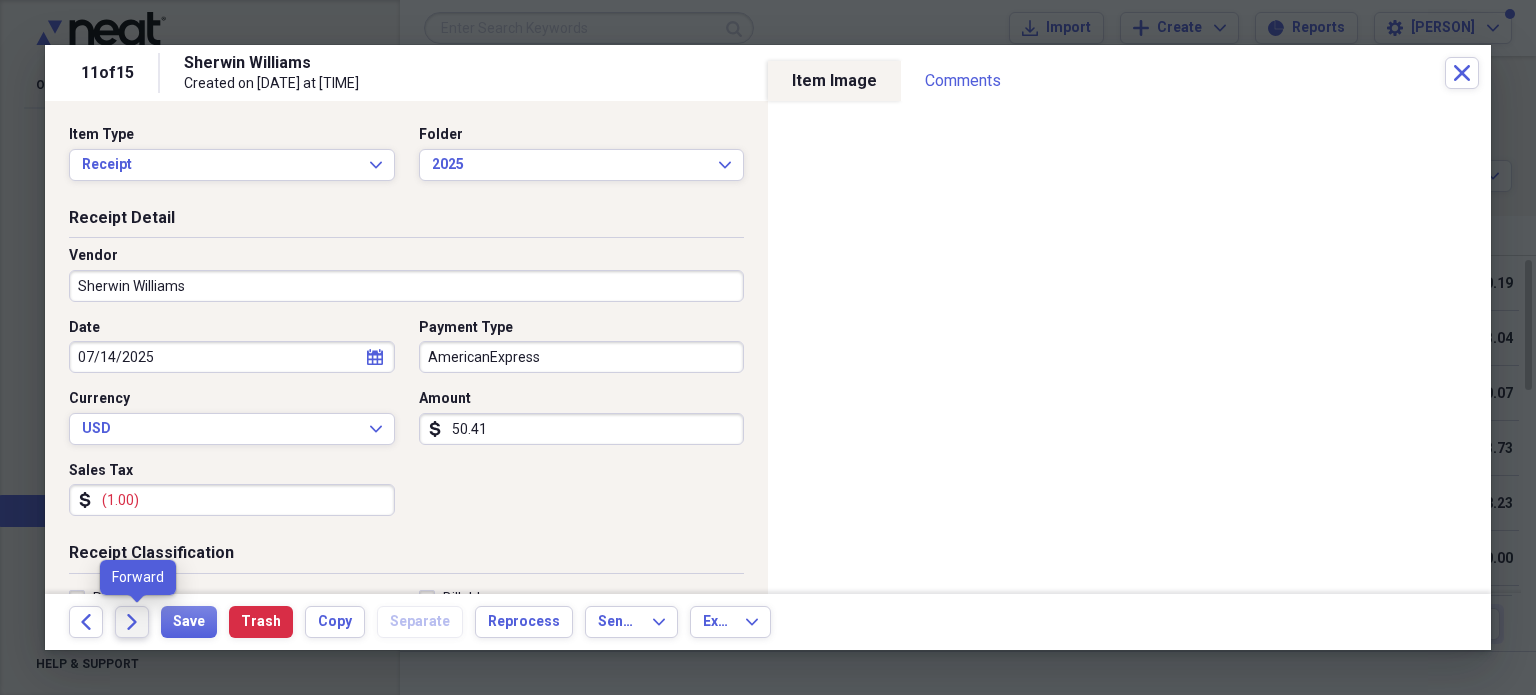 click on "Forward" at bounding box center [132, 622] 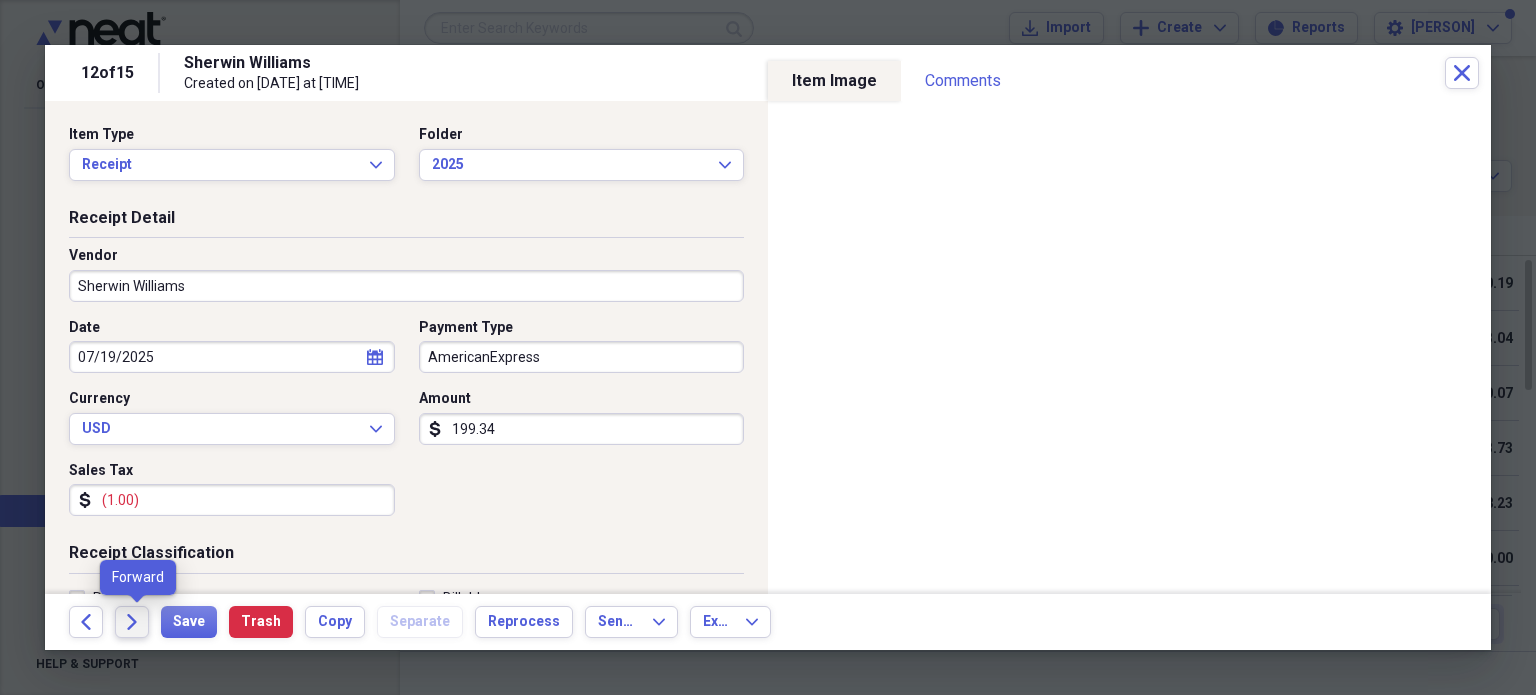 click on "Forward" at bounding box center (132, 622) 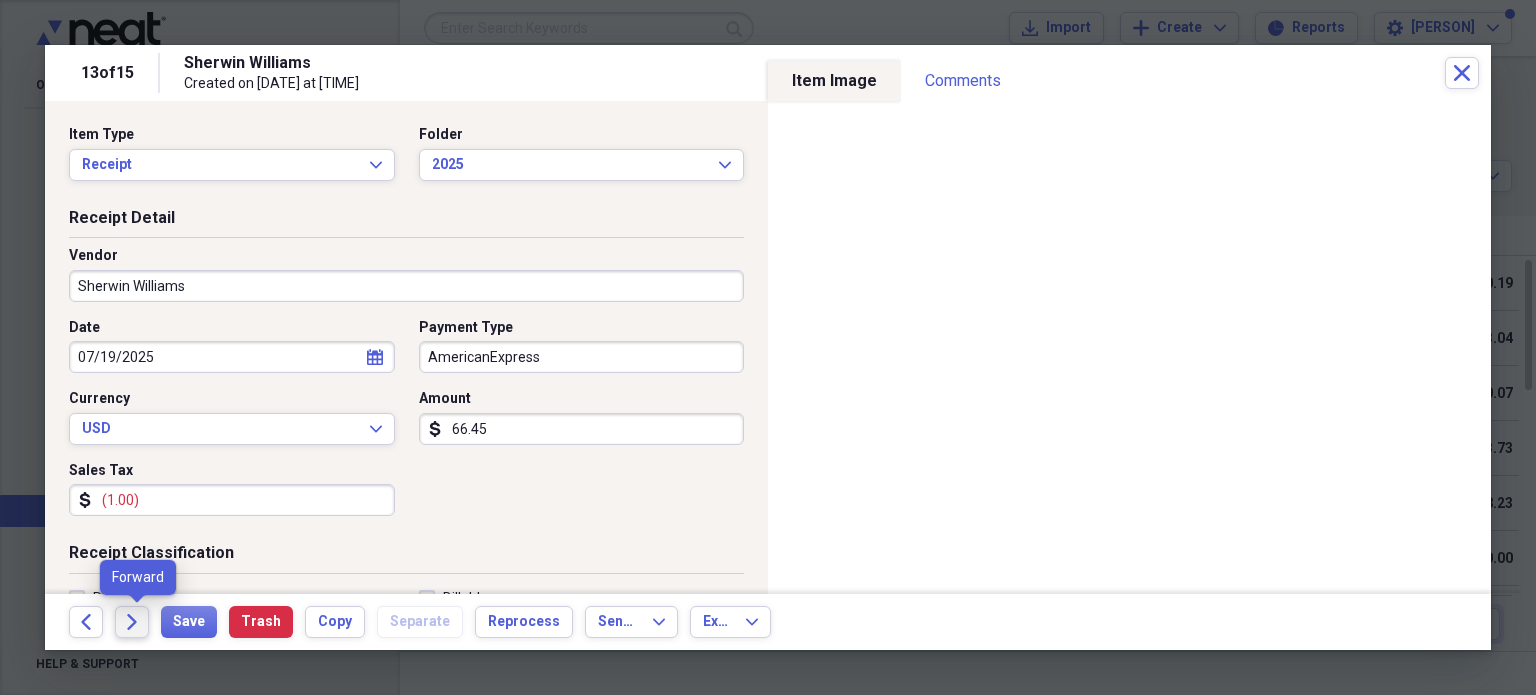 click 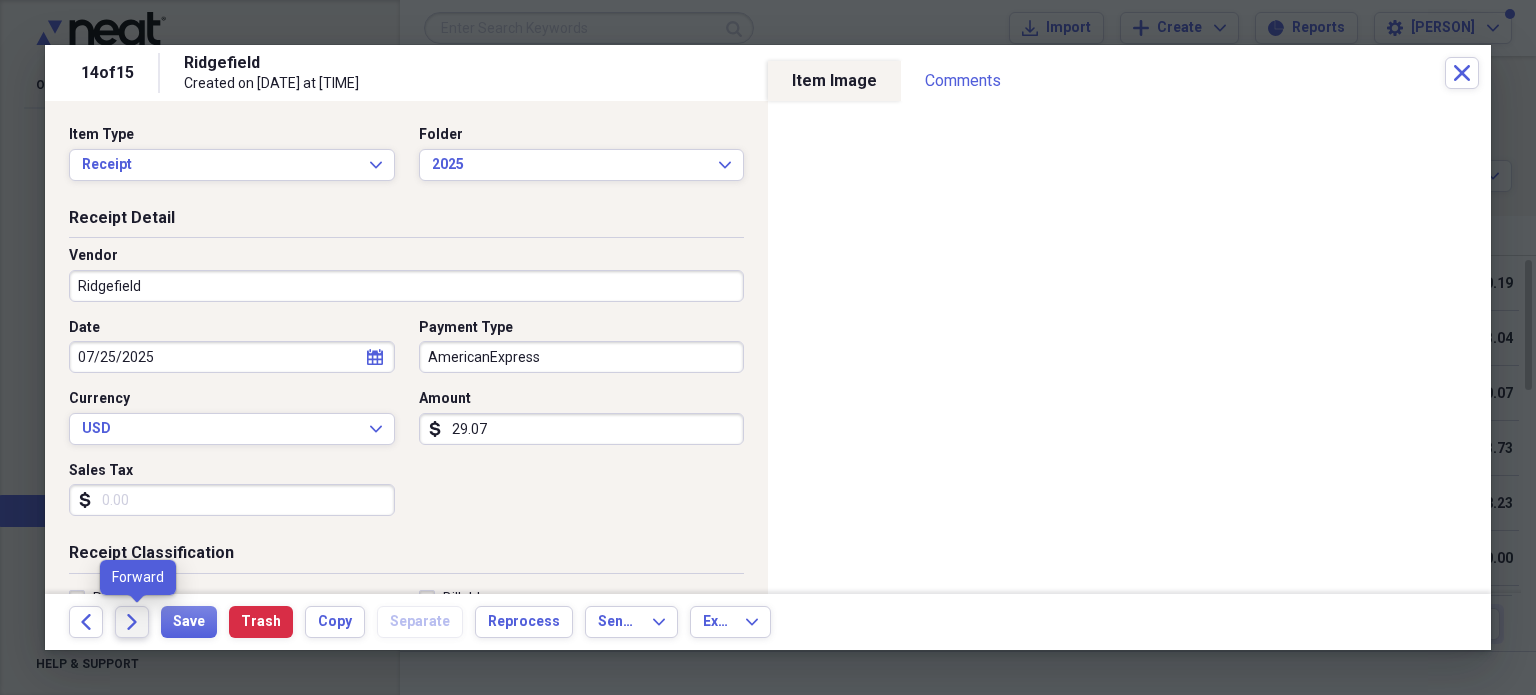 click on "Forward" 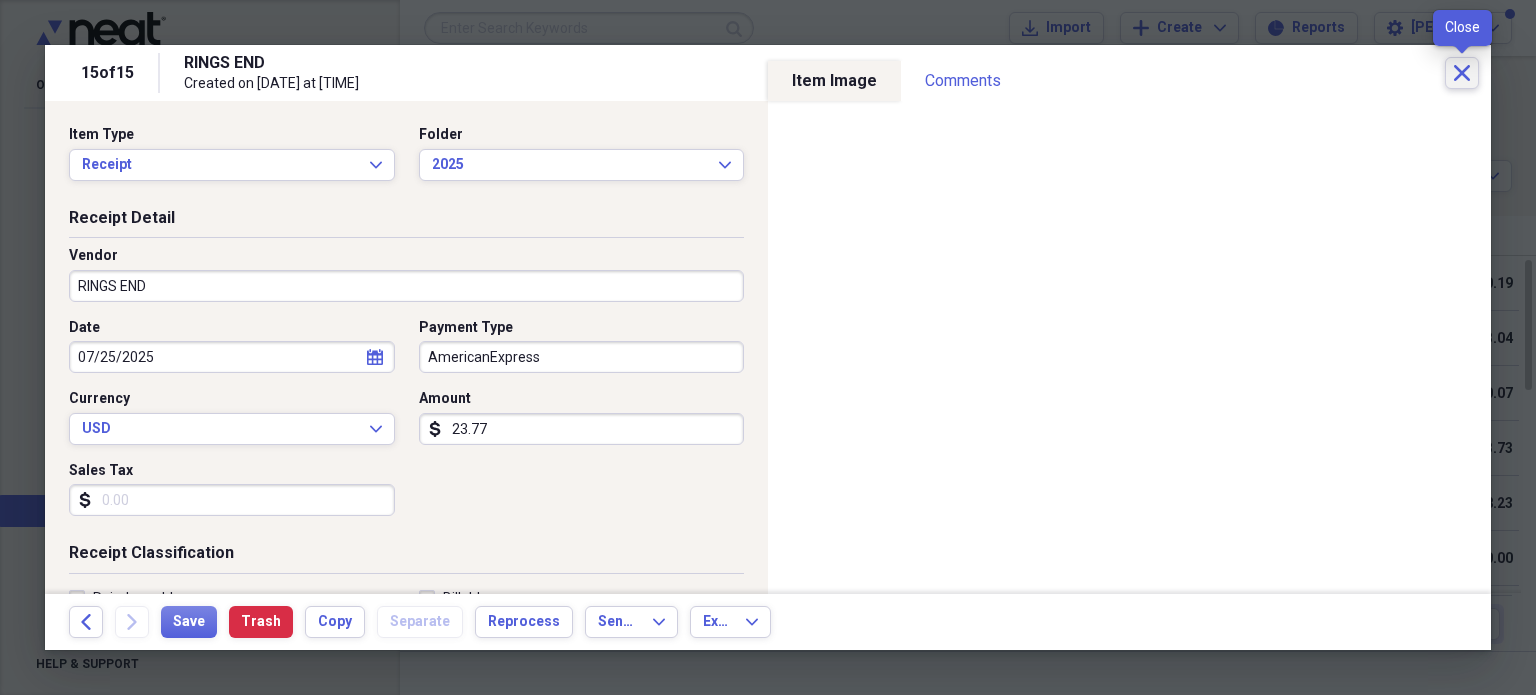 click on "Close" 